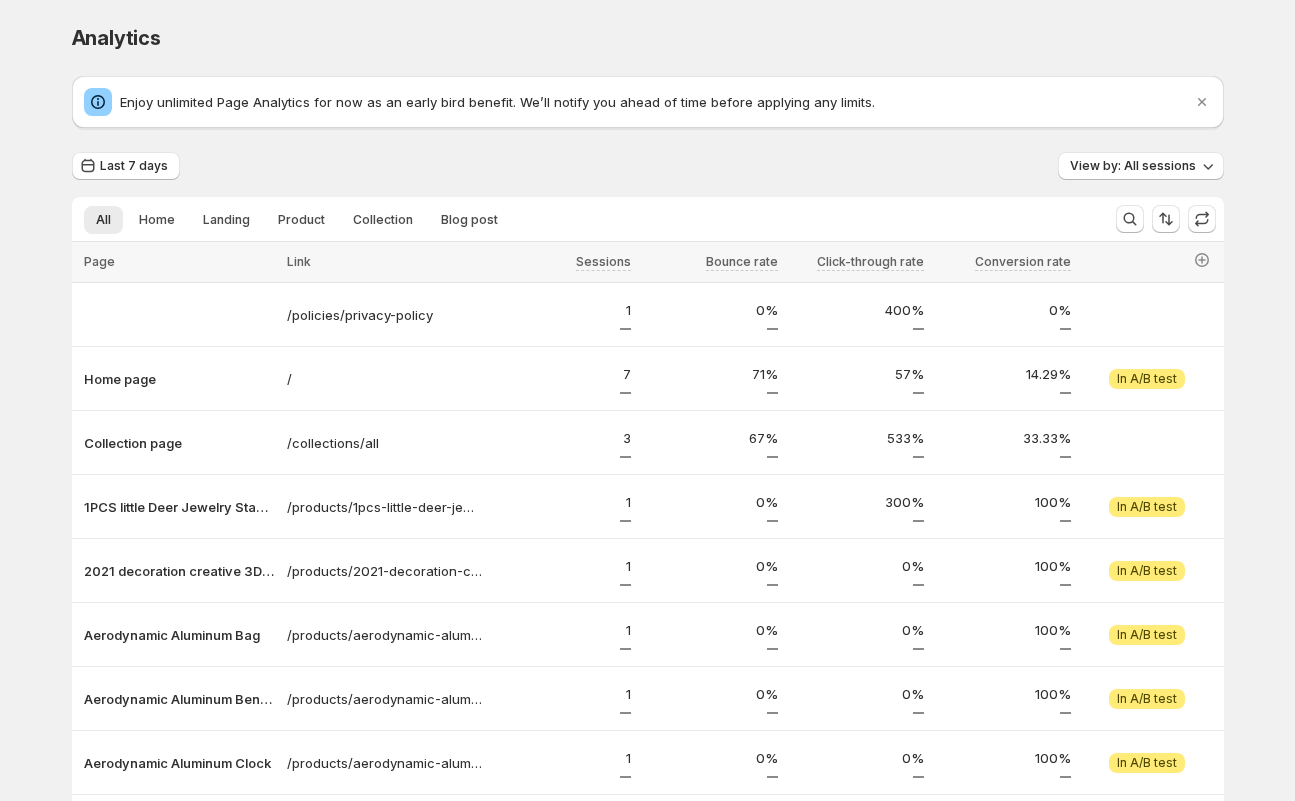 scroll, scrollTop: 275, scrollLeft: 0, axis: vertical 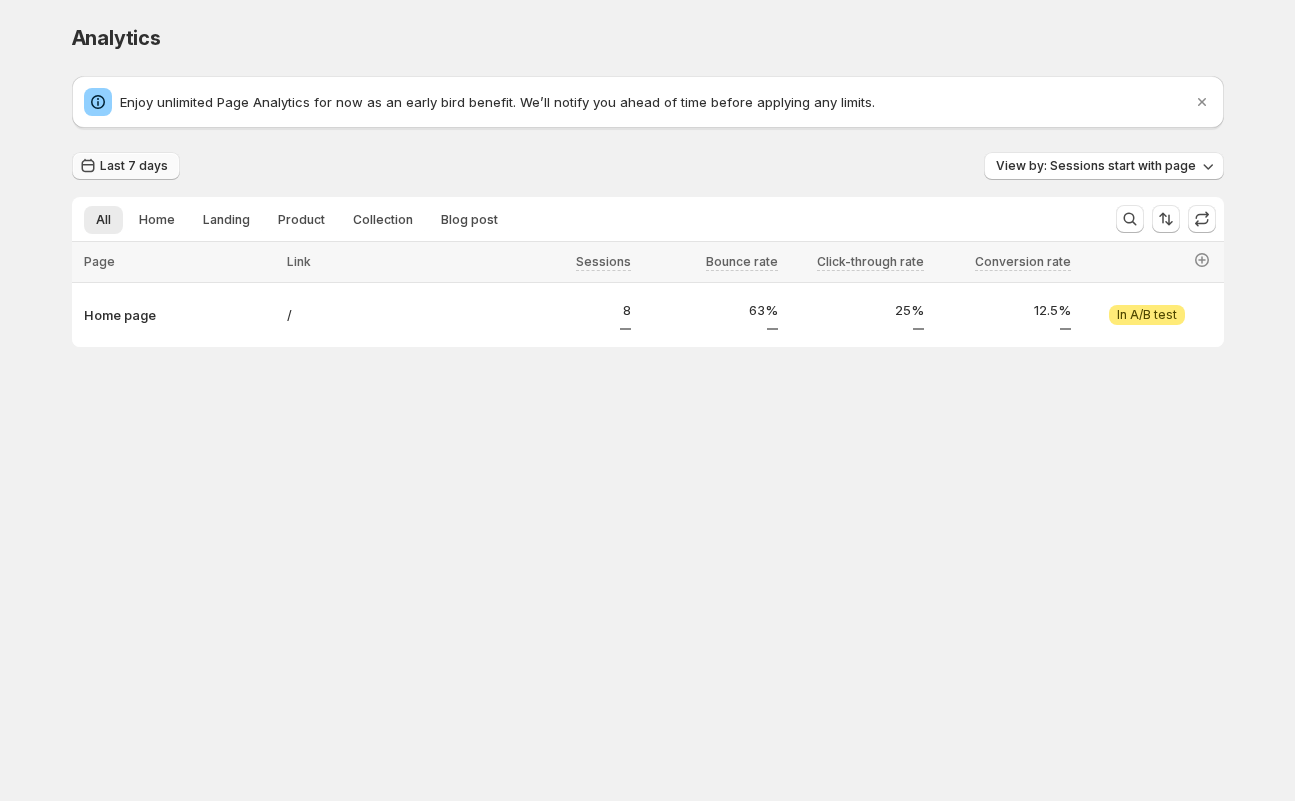 click on "Last 7 days" at bounding box center (134, 166) 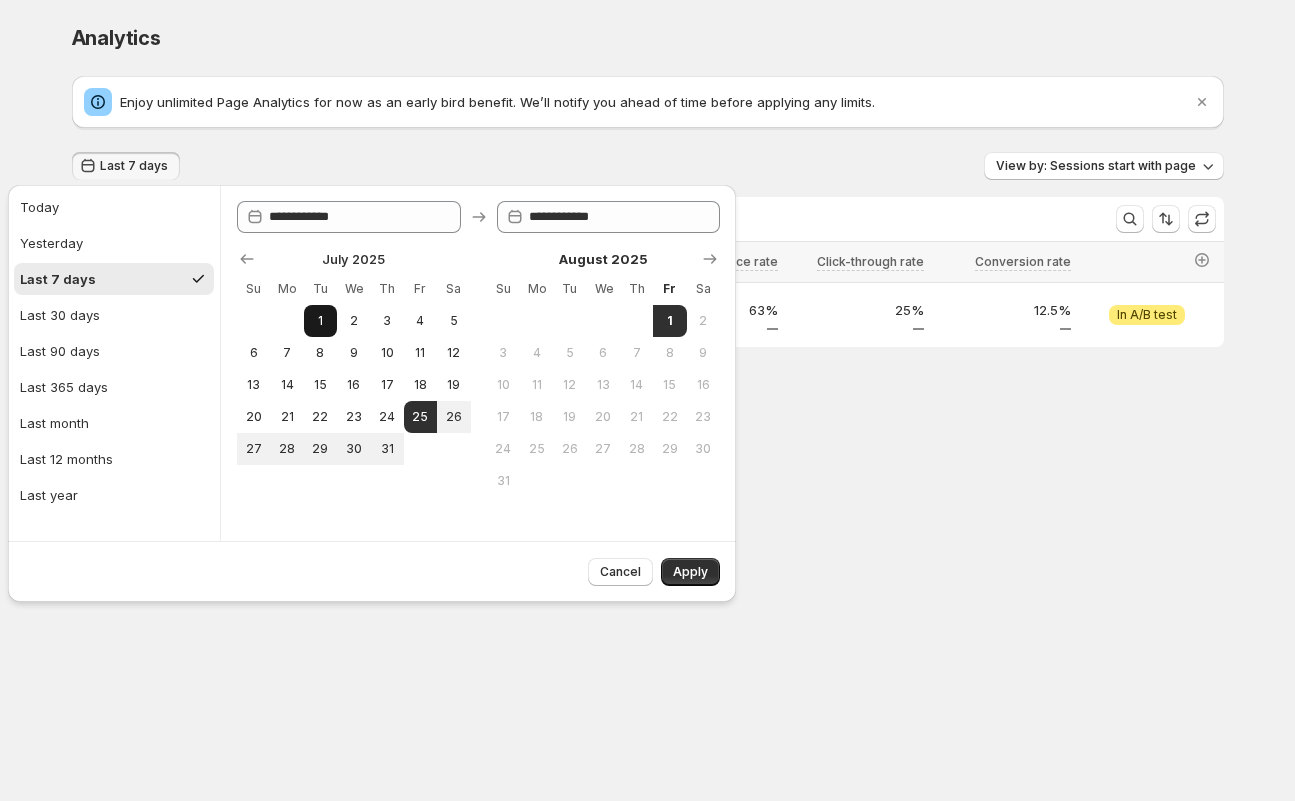 click on "1" at bounding box center (320, 321) 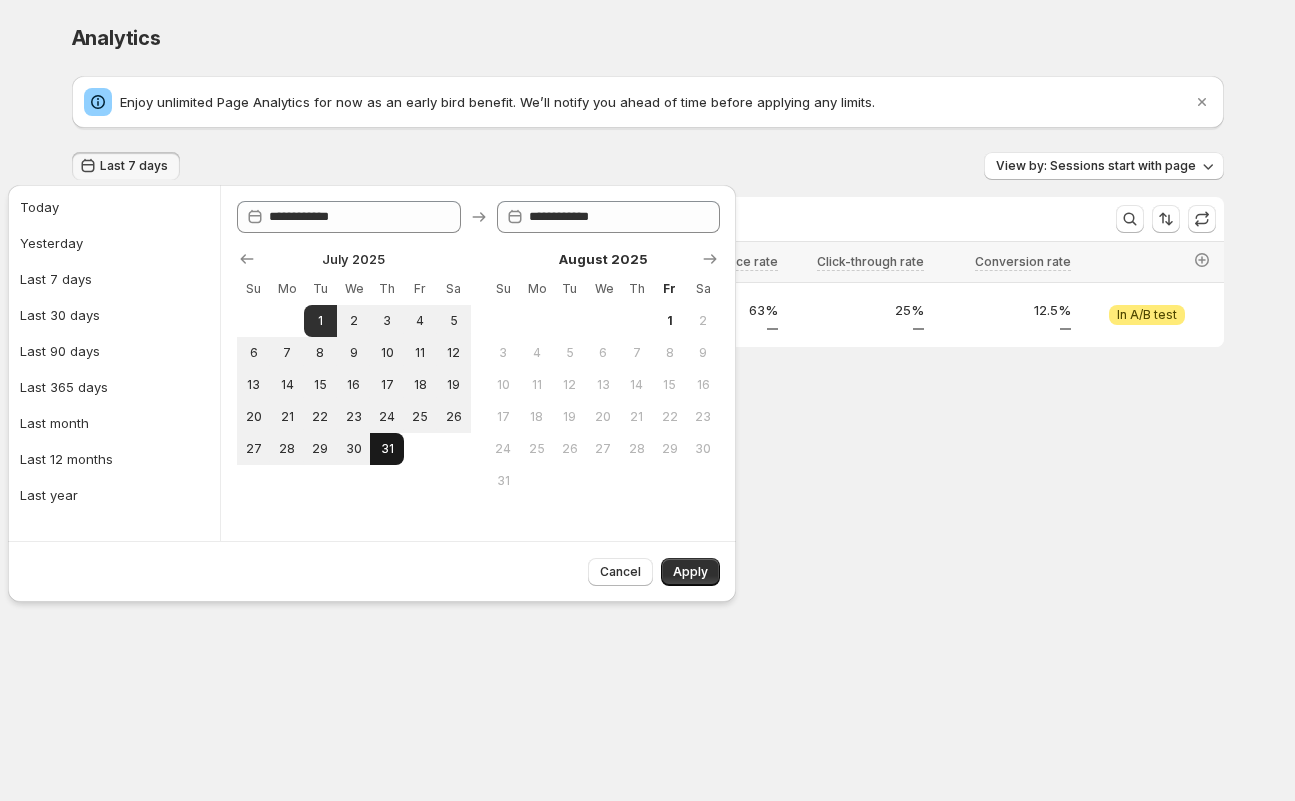 click on "31" at bounding box center [386, 449] 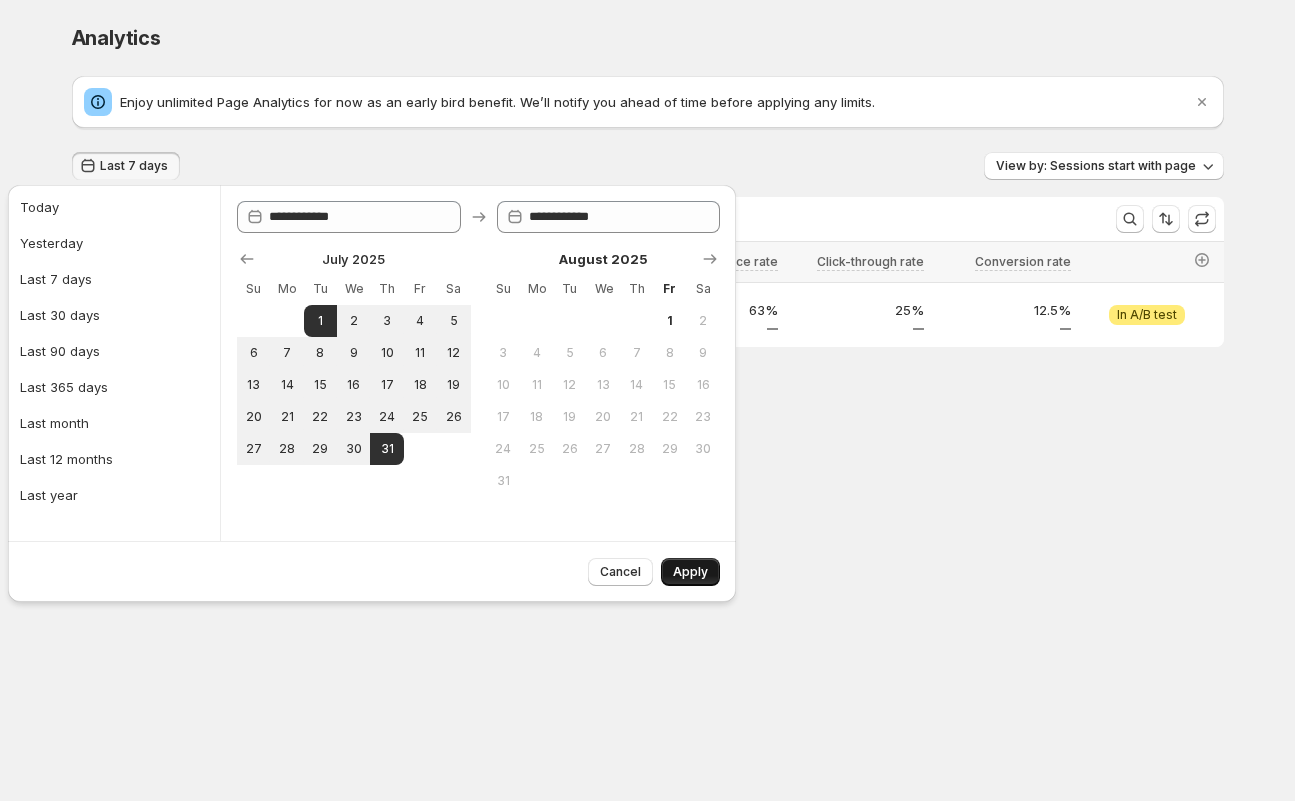 click on "Apply" at bounding box center (690, 572) 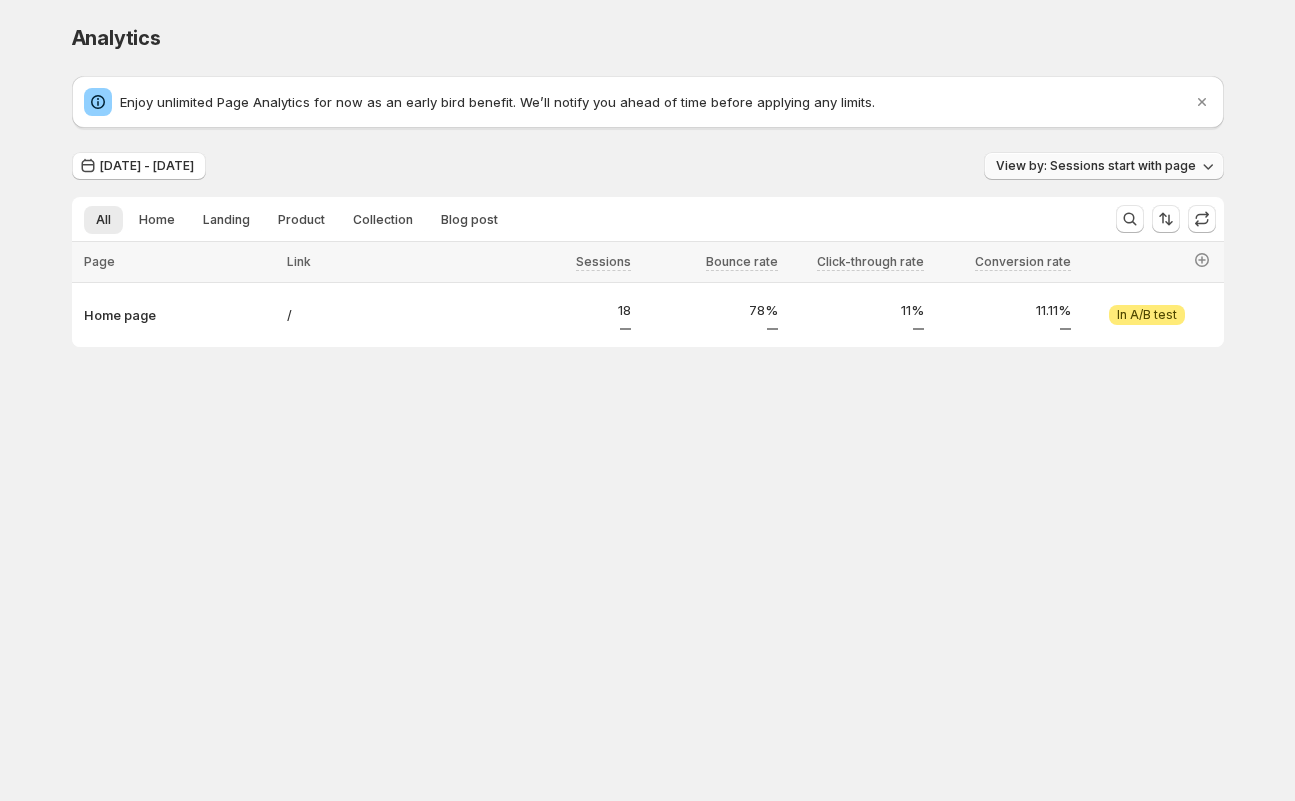 click on "View by: Sessions start with page" at bounding box center (1104, 166) 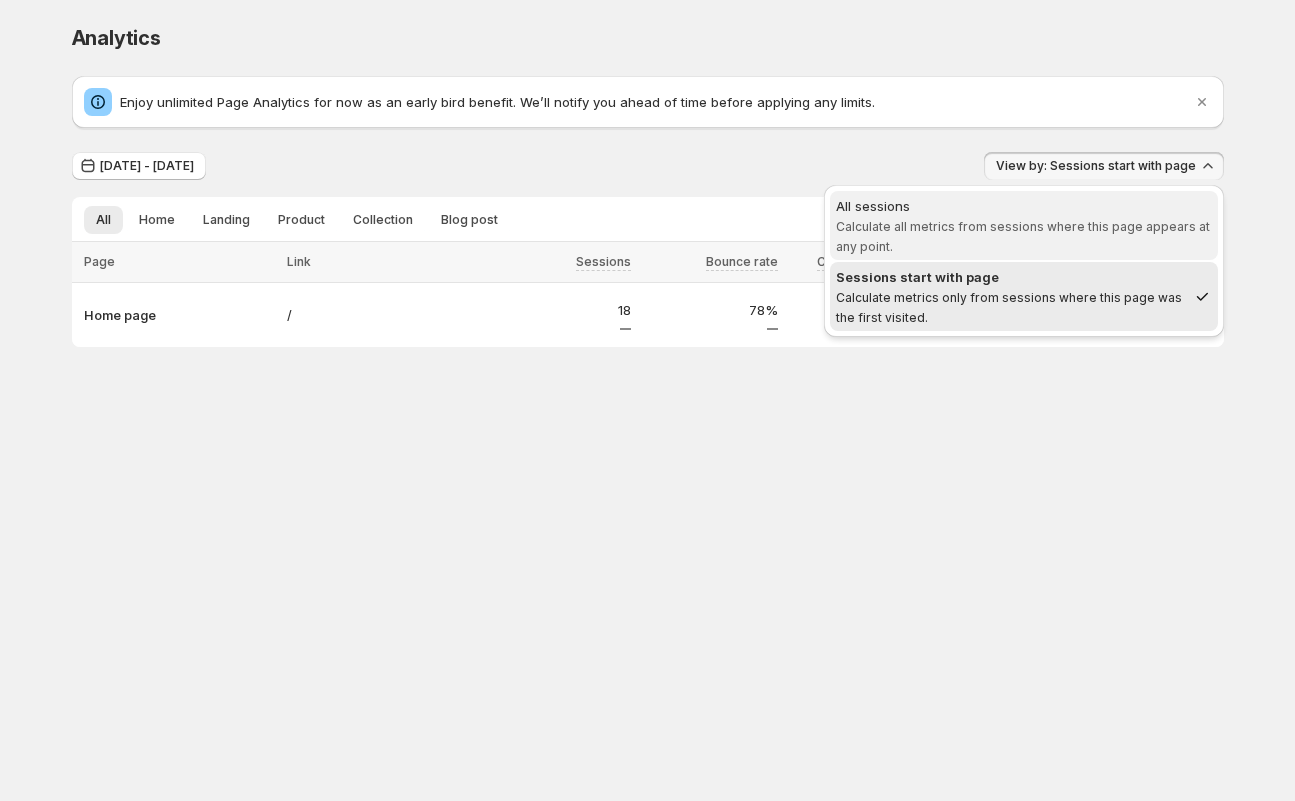 click on "All sessions Calculate all metrics from sessions where this page appears at any point." at bounding box center (1024, 226) 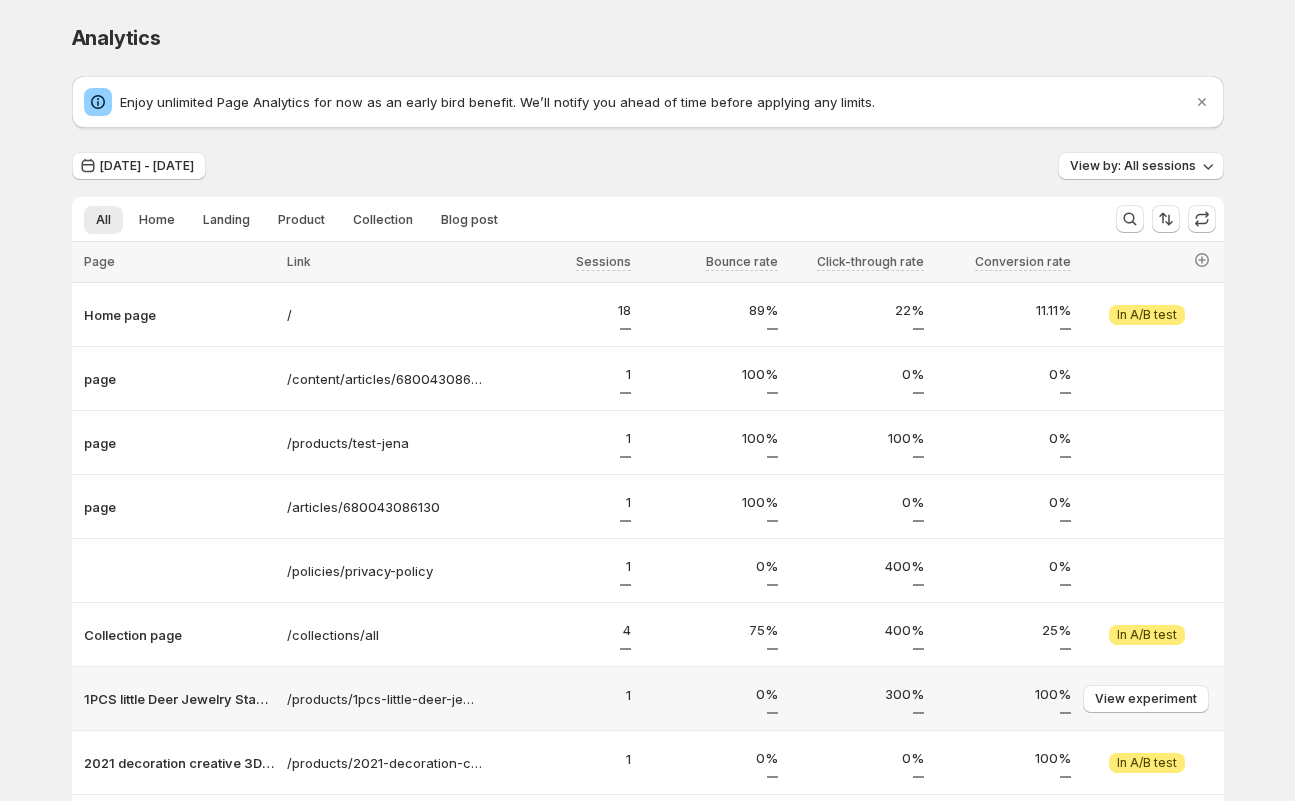 scroll, scrollTop: 275, scrollLeft: 0, axis: vertical 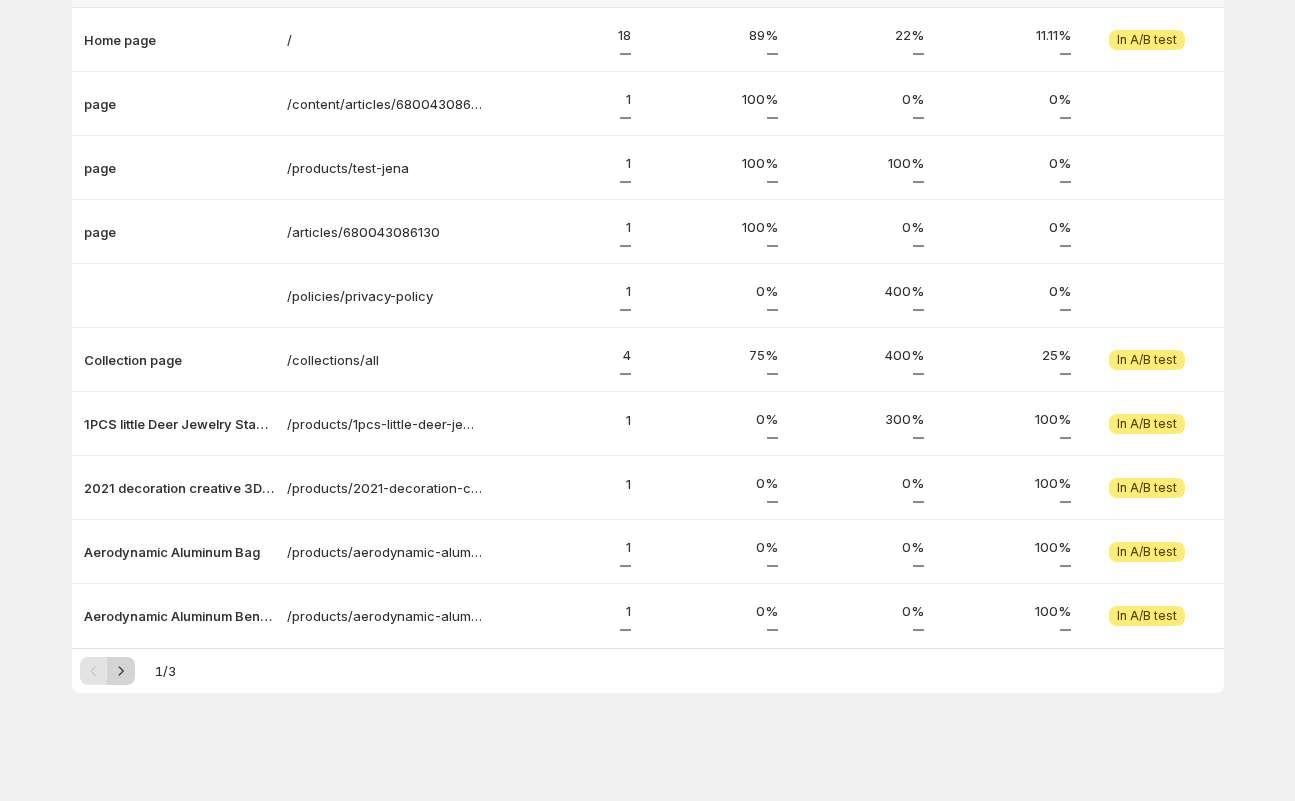 click 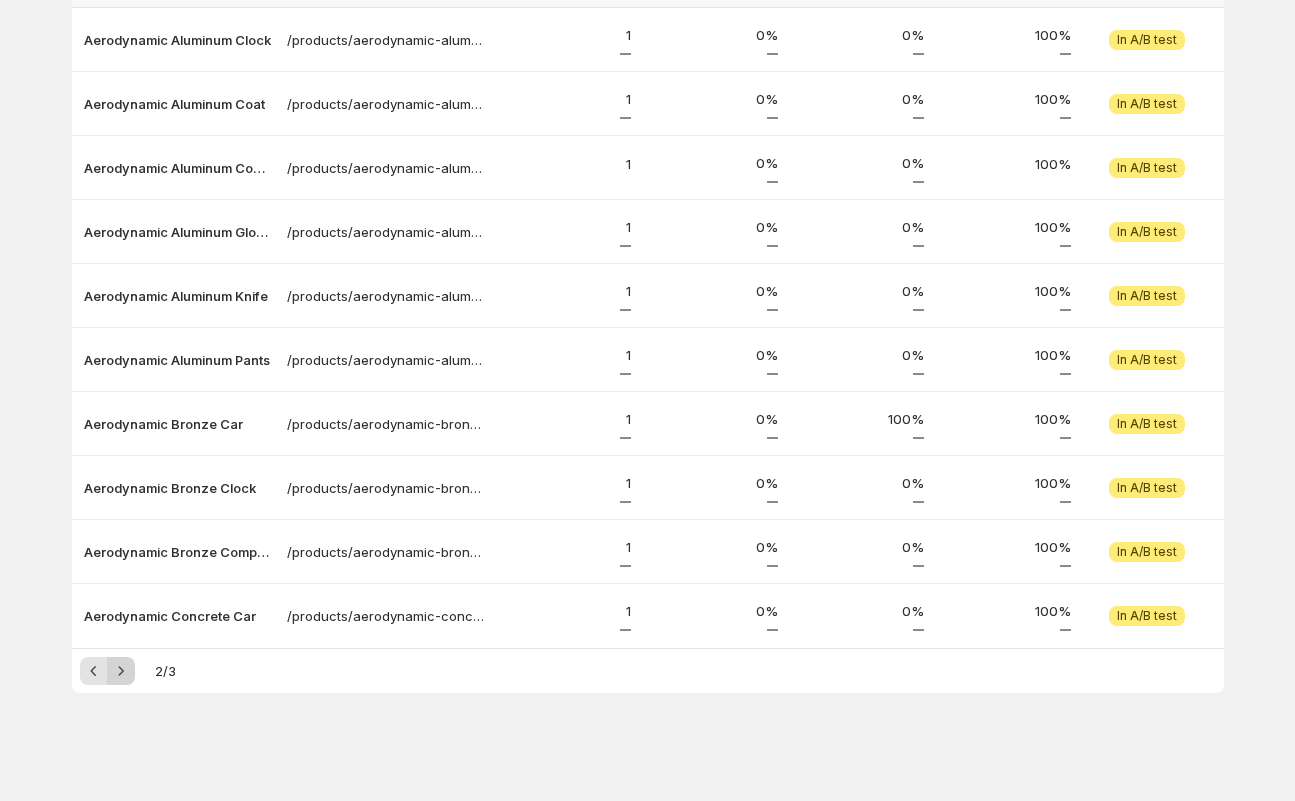 click 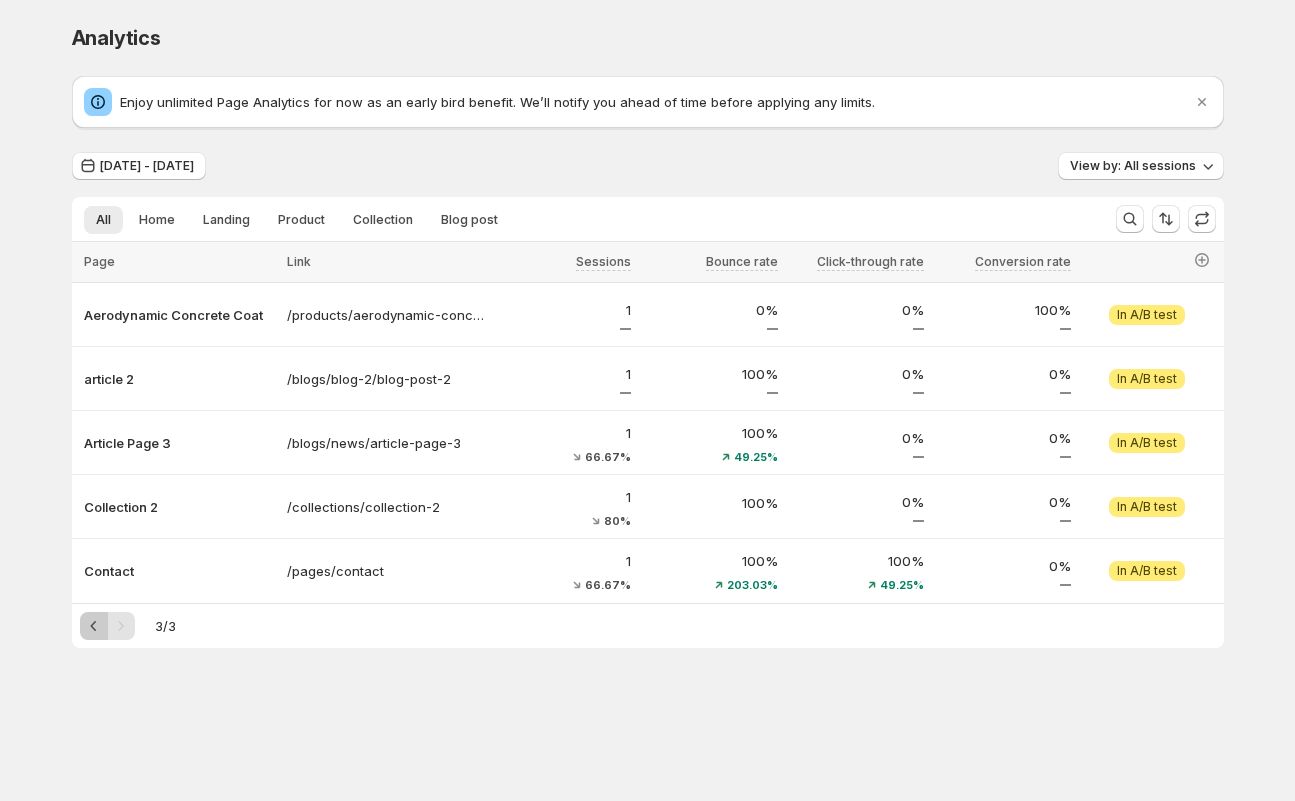 click 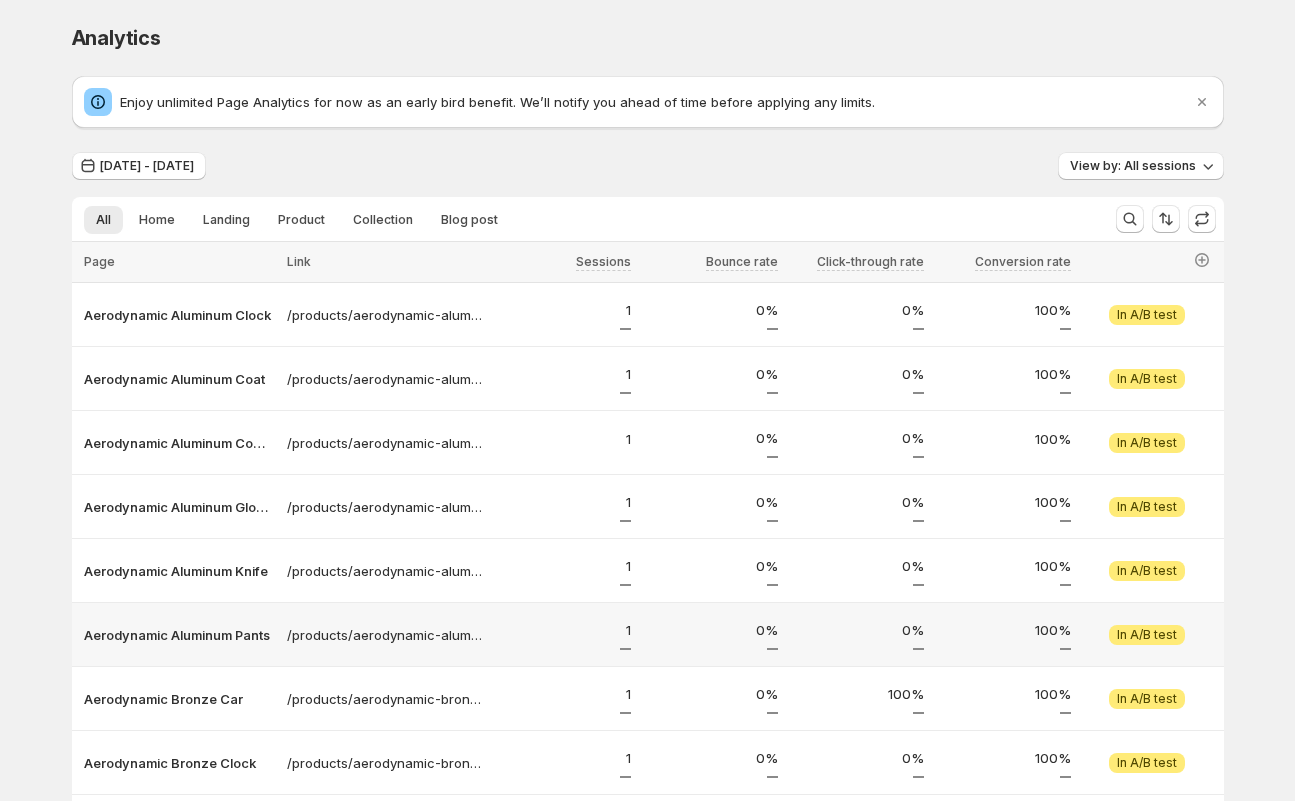 click on "Aerodynamic Aluminum Pants" at bounding box center (179, 635) 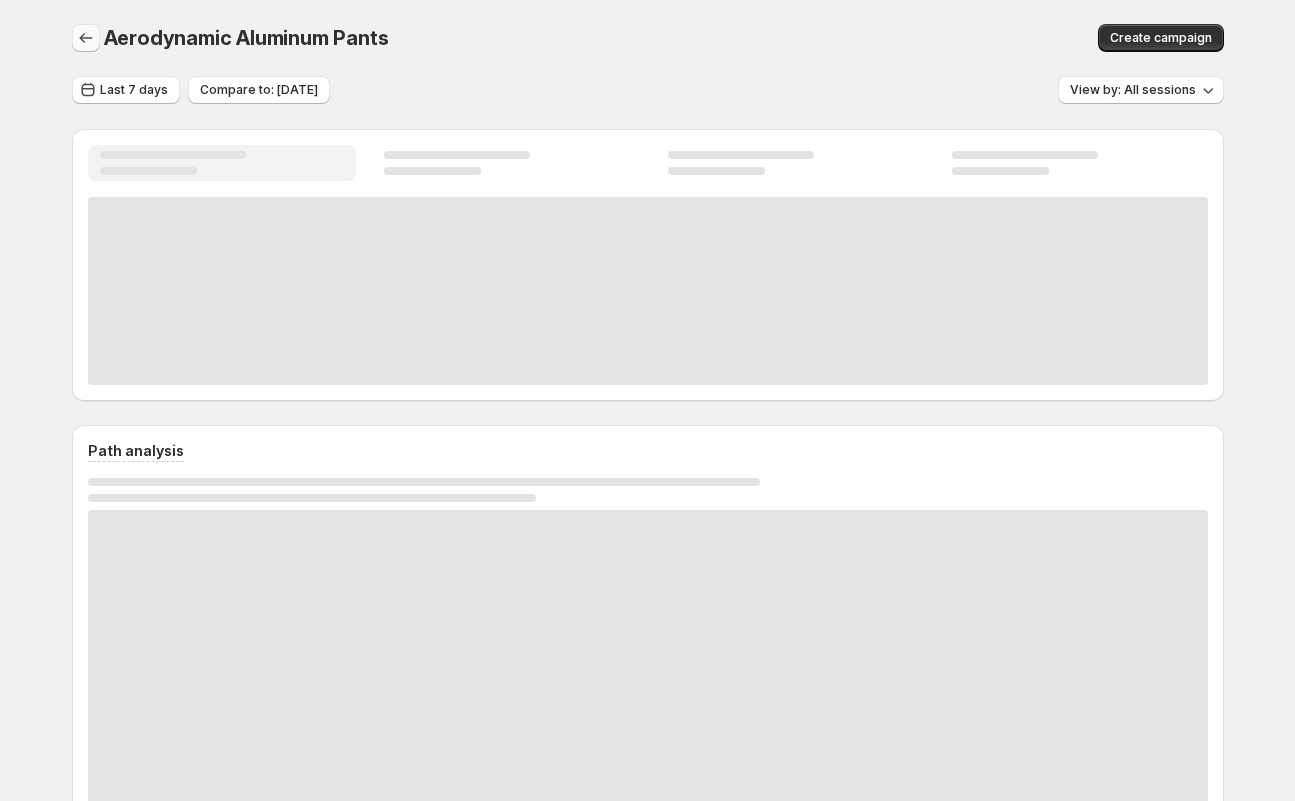 click 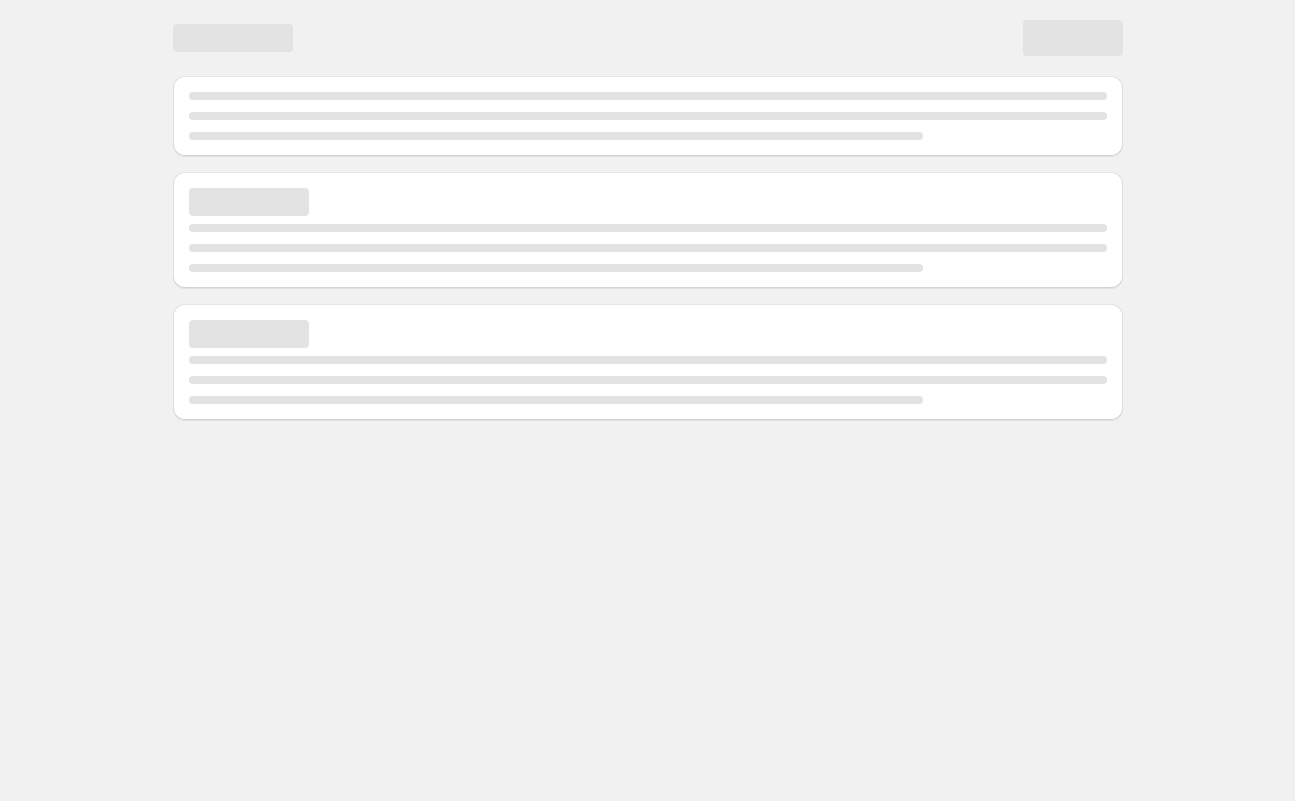 scroll, scrollTop: 0, scrollLeft: 0, axis: both 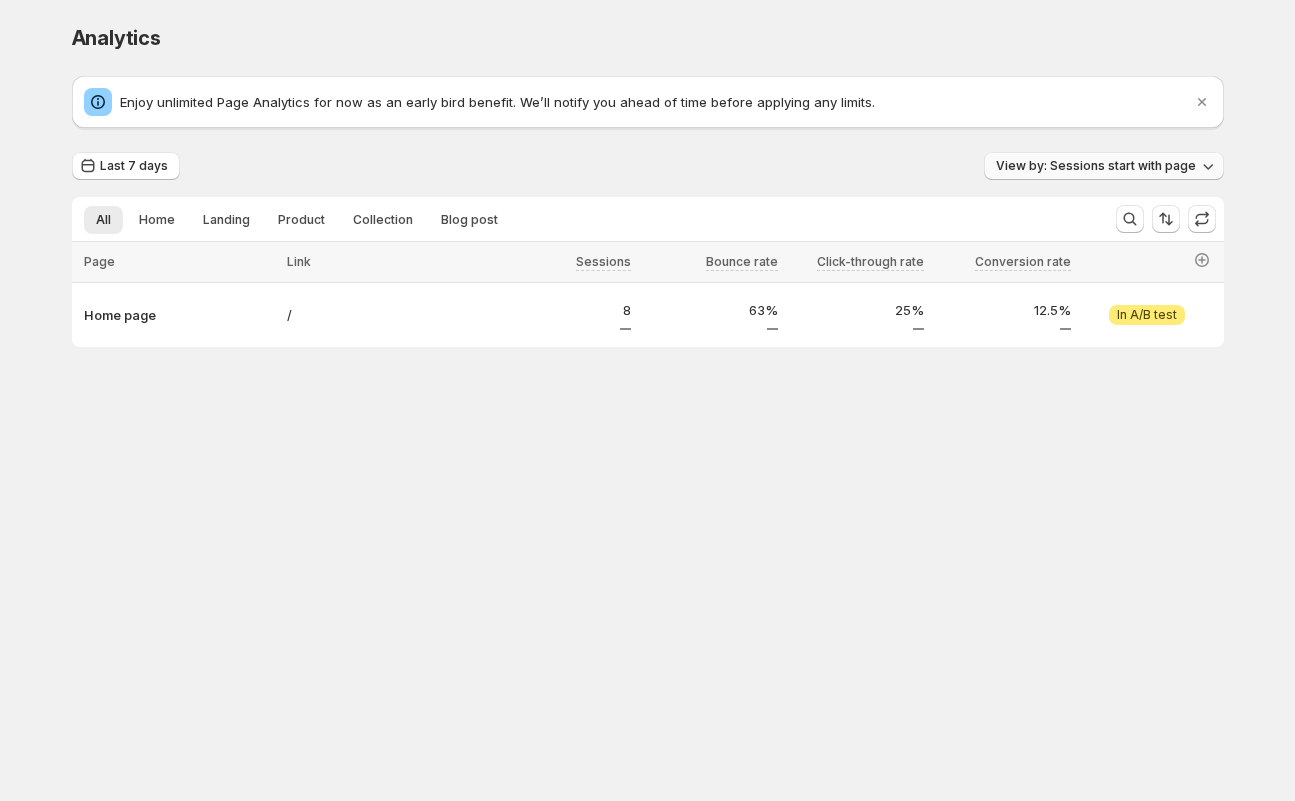 click on "View by: Sessions start with page" at bounding box center [1096, 166] 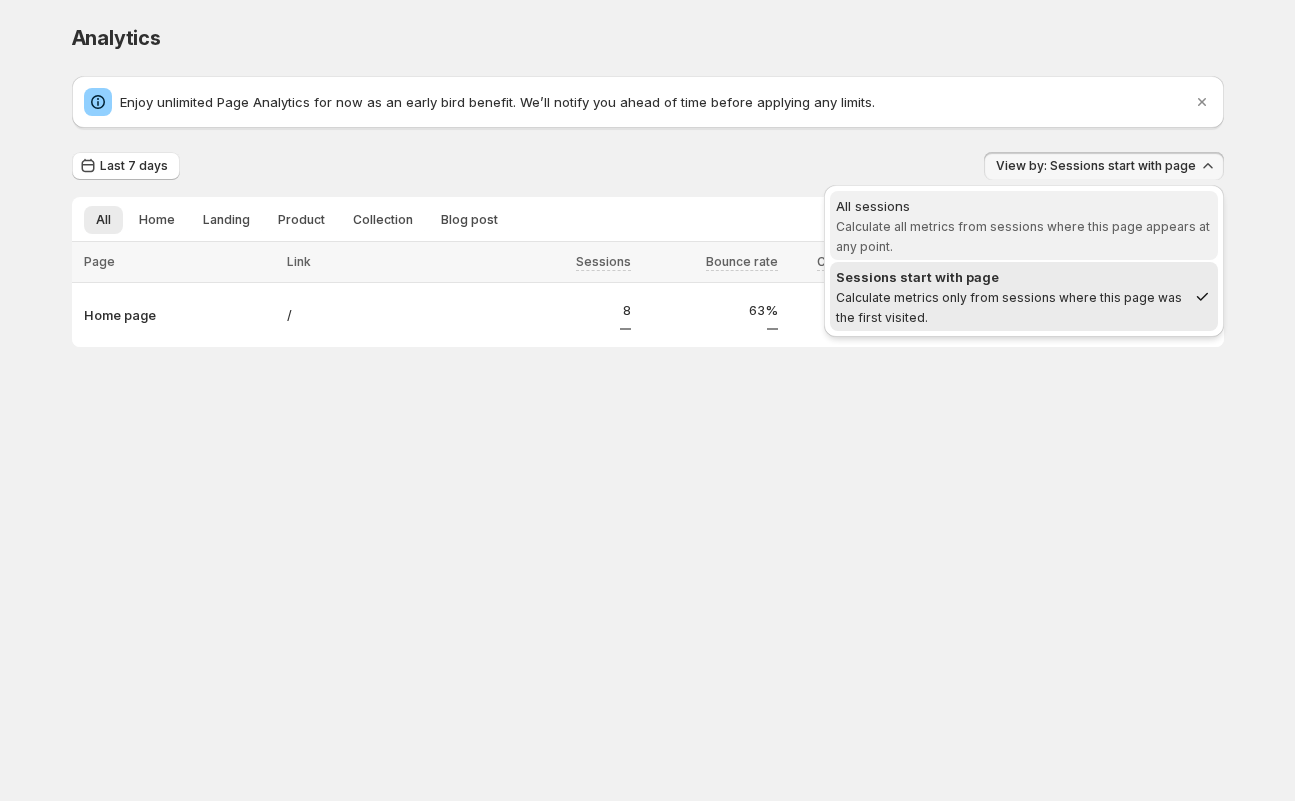 click on "Calculate all metrics from sessions where this page appears at any point." at bounding box center [1023, 236] 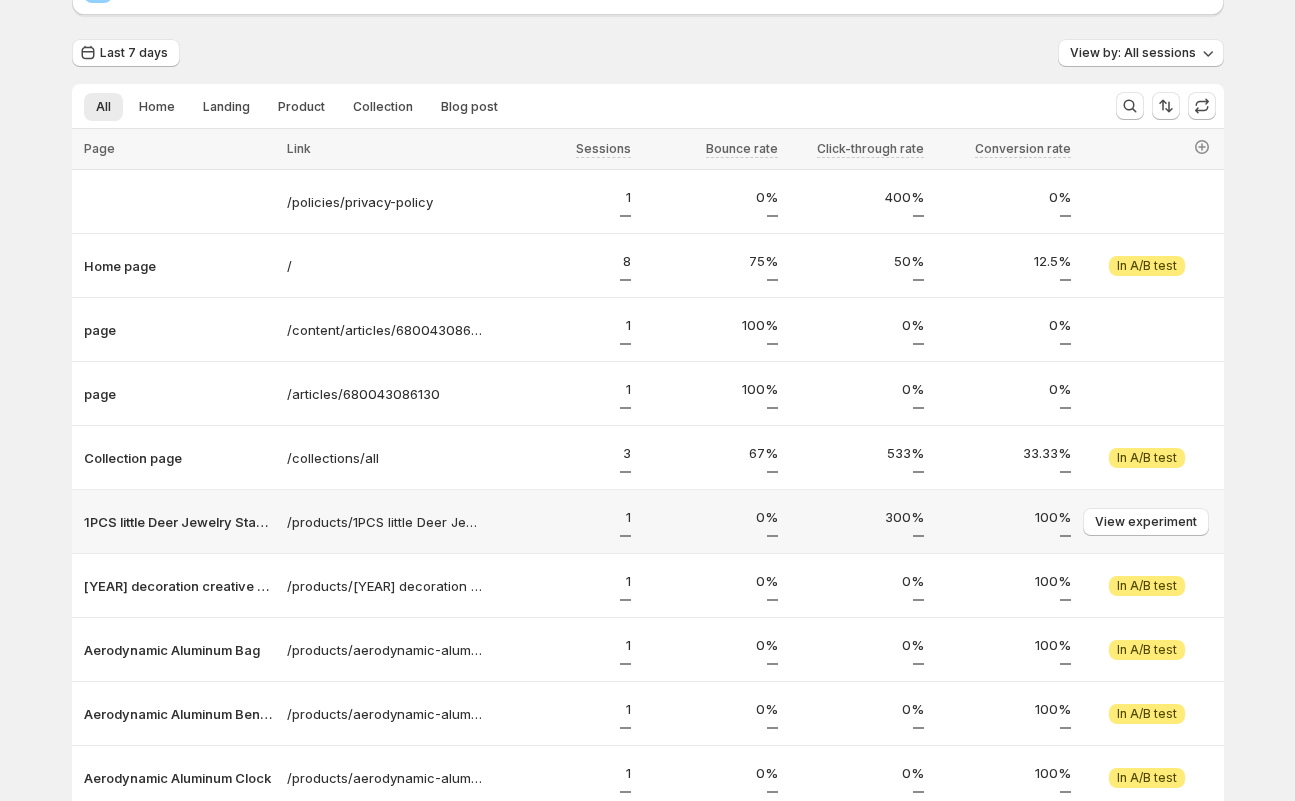 scroll, scrollTop: 275, scrollLeft: 0, axis: vertical 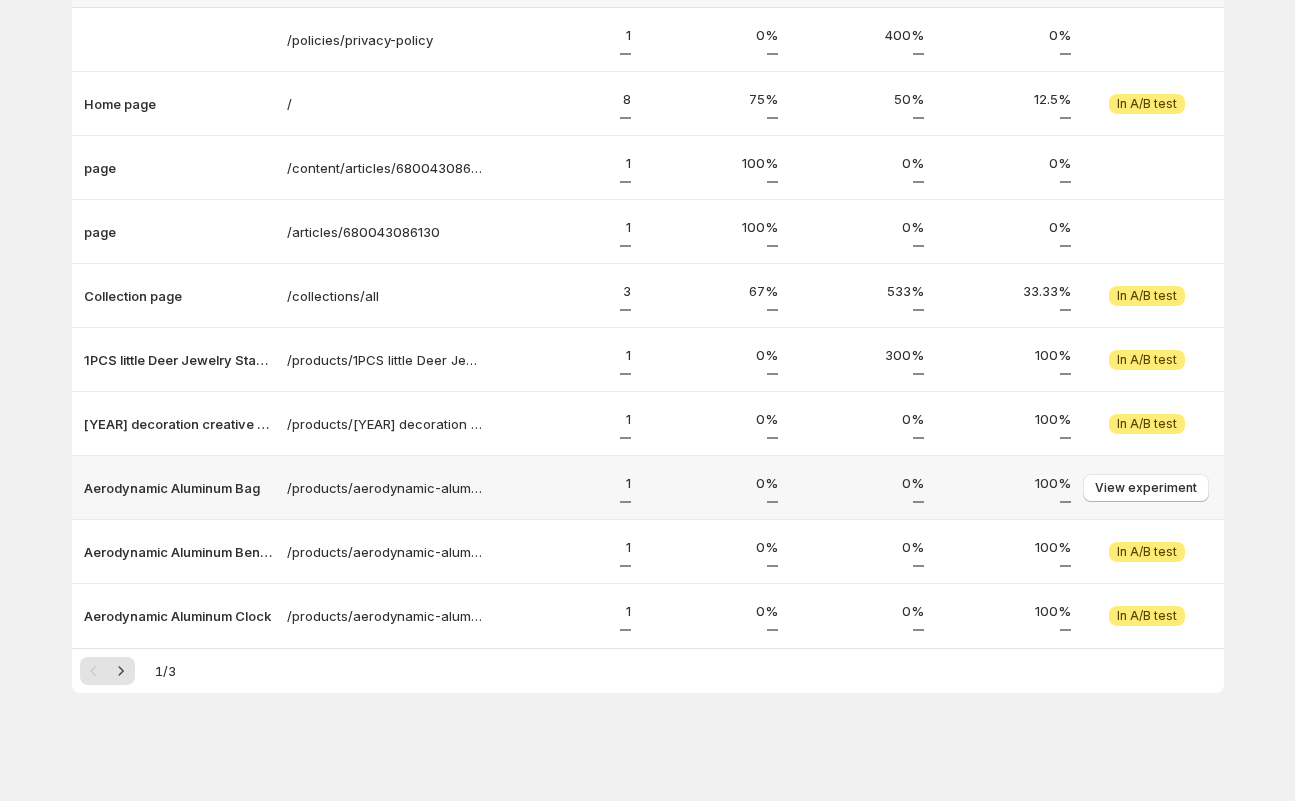 click on "Aerodynamic Aluminum Bag" at bounding box center (179, 488) 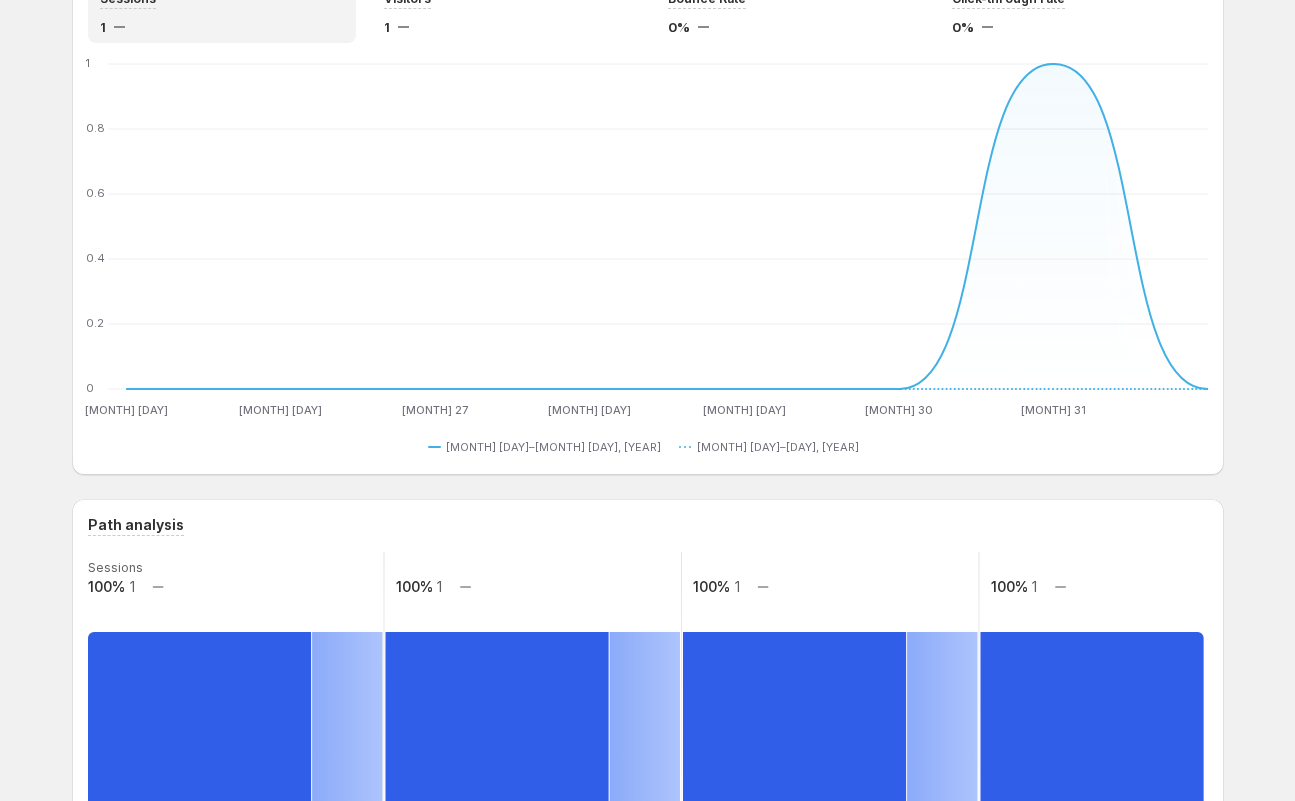 scroll, scrollTop: 0, scrollLeft: 0, axis: both 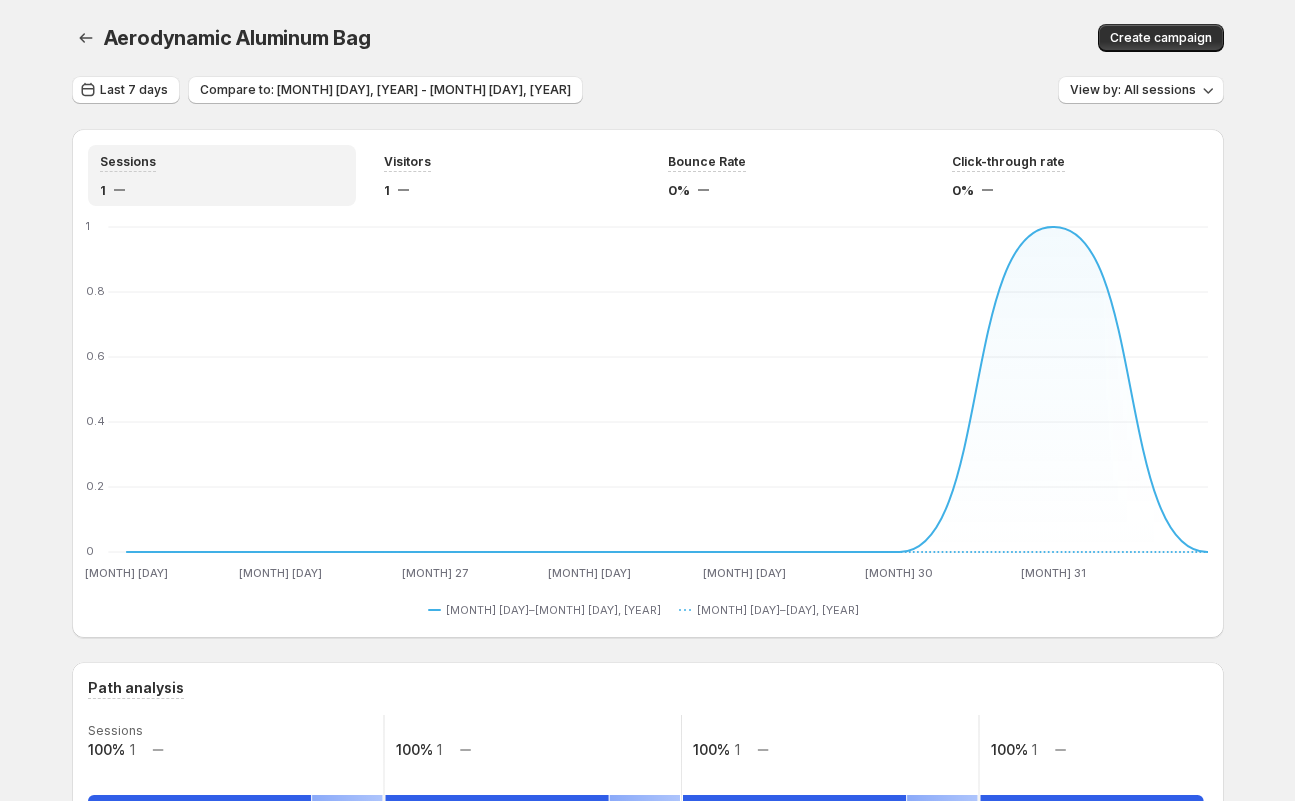 click on "Aerodynamic Aluminum Bag. This page is ready Aerodynamic Aluminum Bag Create campaign" at bounding box center [648, 38] 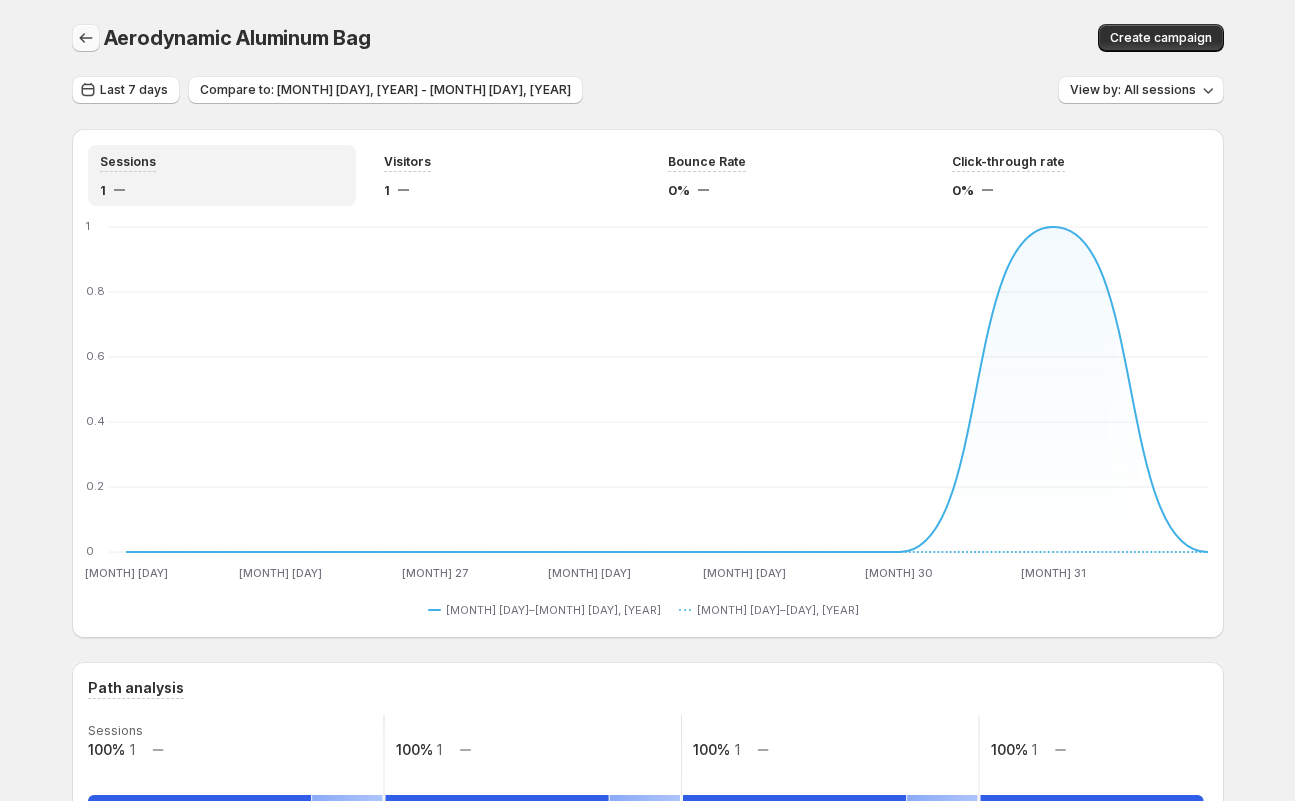 click 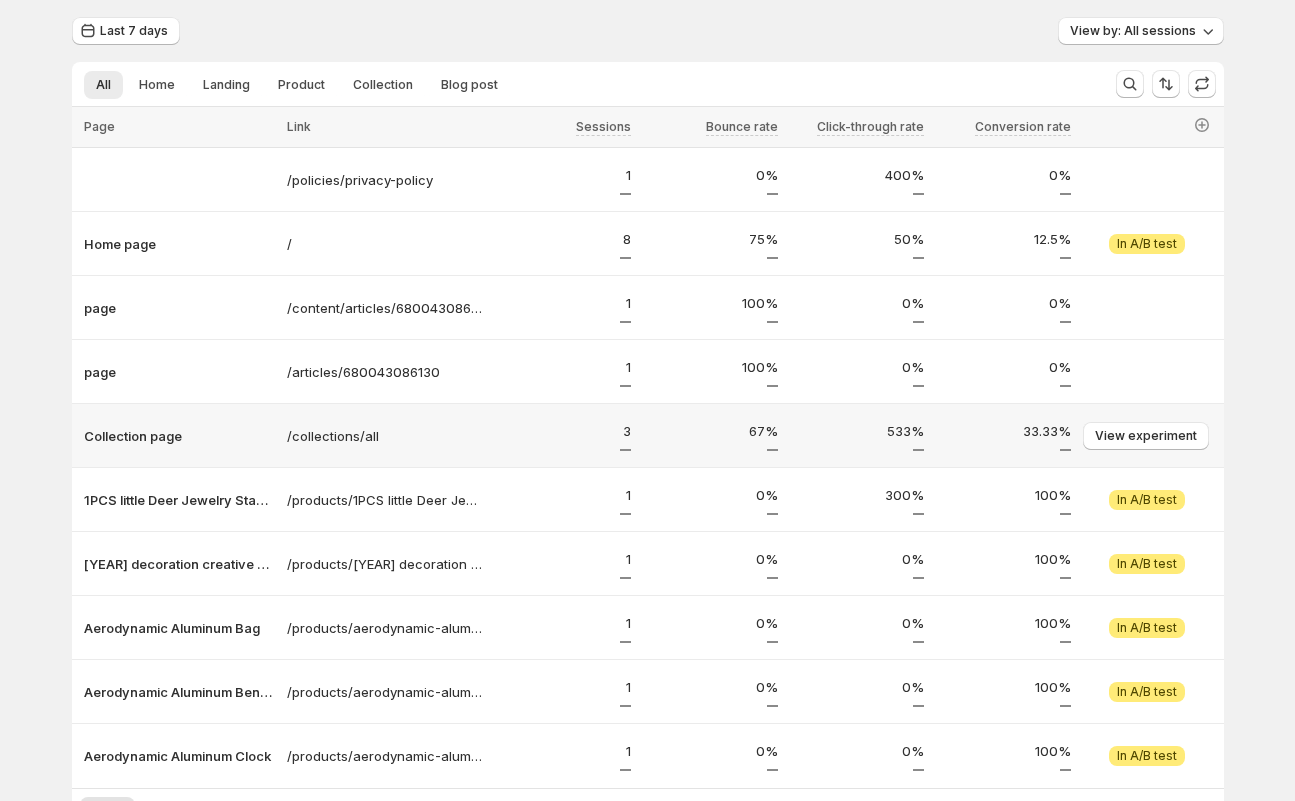 scroll, scrollTop: 275, scrollLeft: 0, axis: vertical 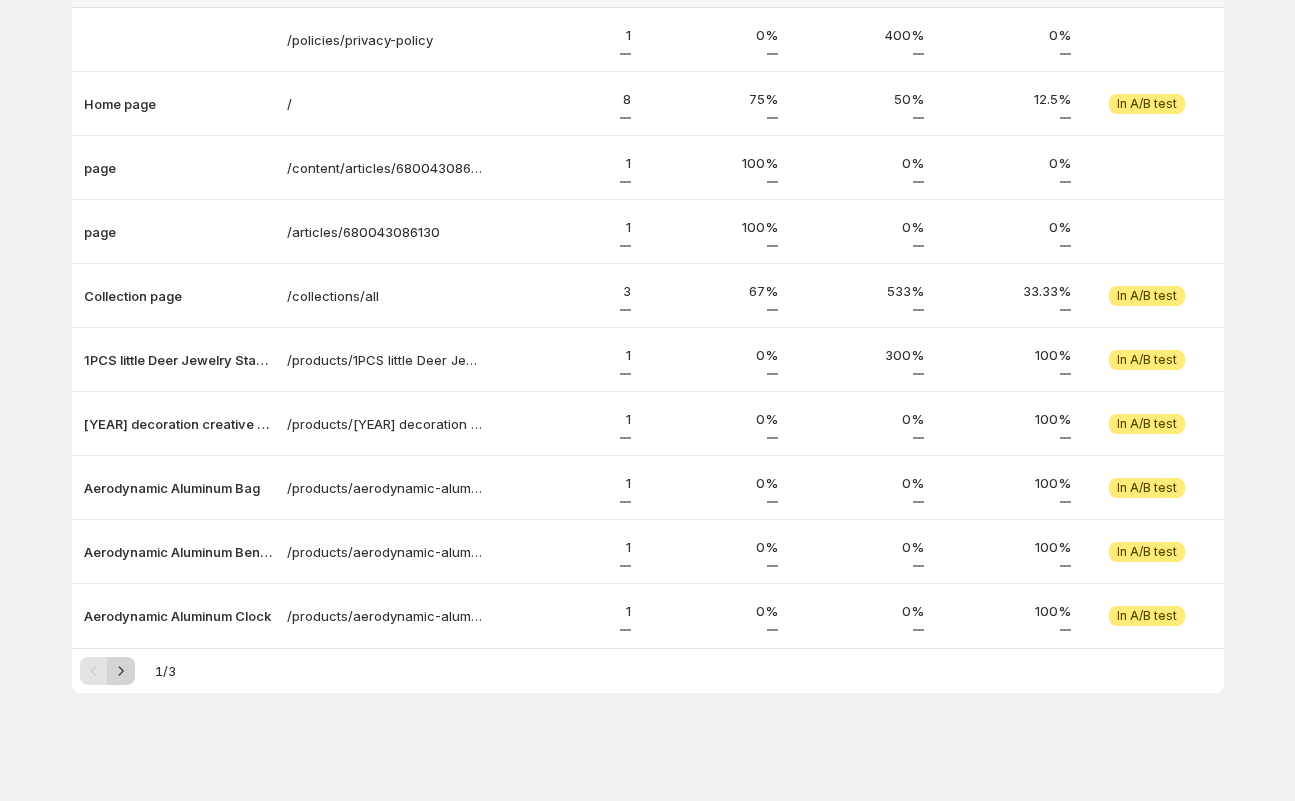 click 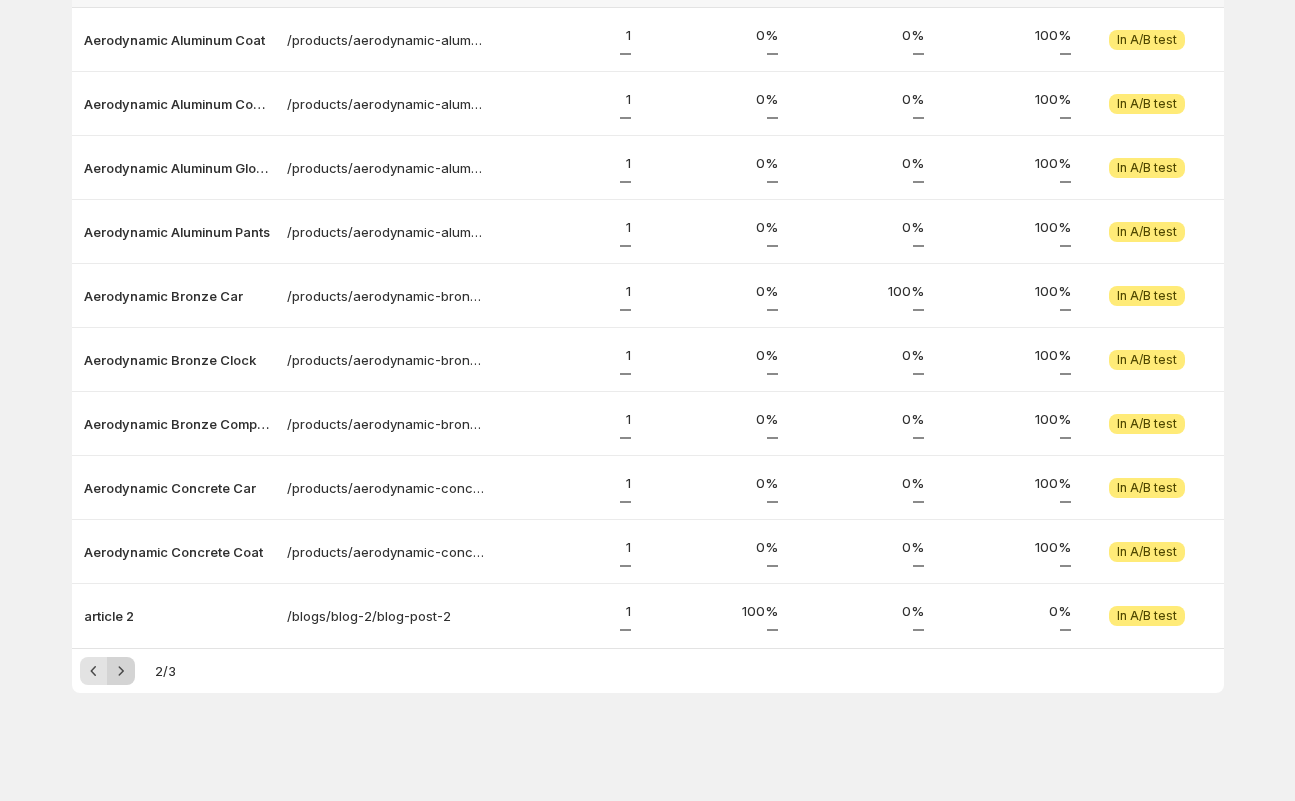click 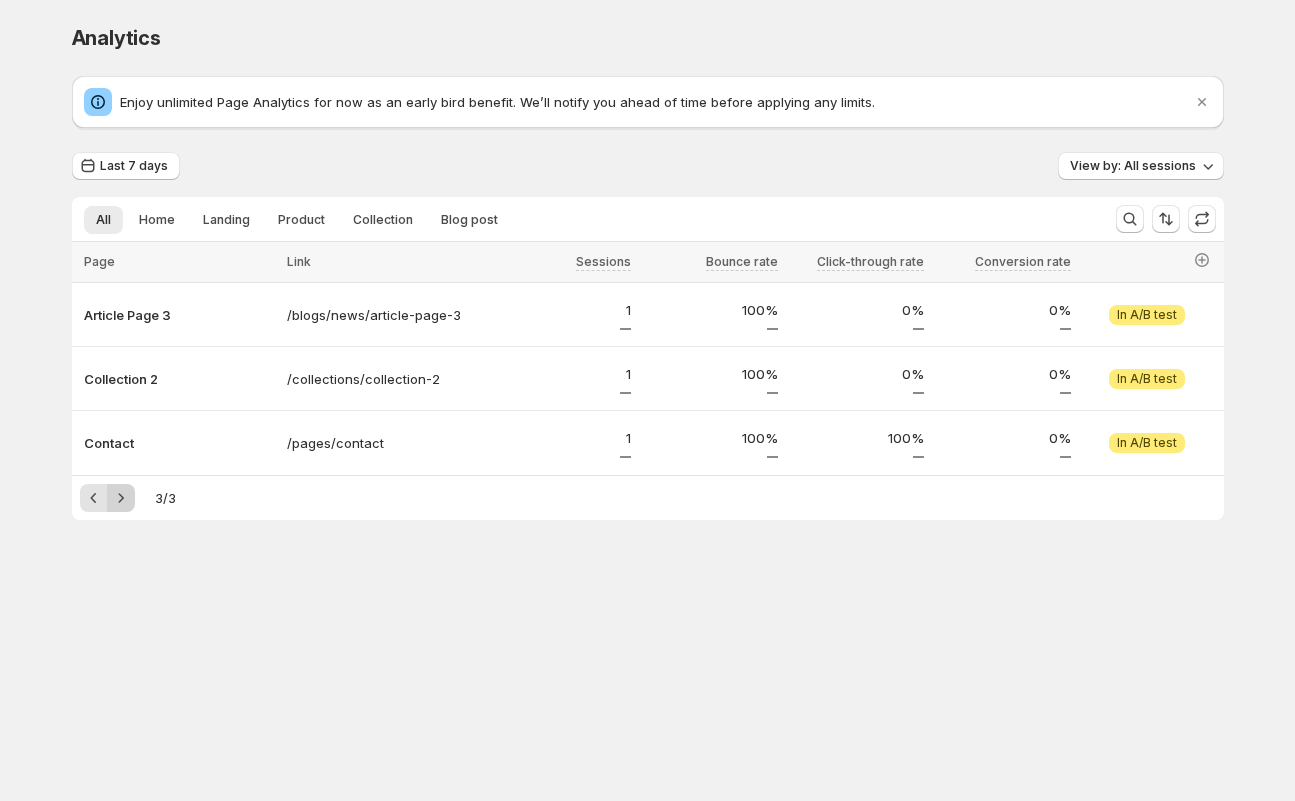 scroll, scrollTop: 0, scrollLeft: 0, axis: both 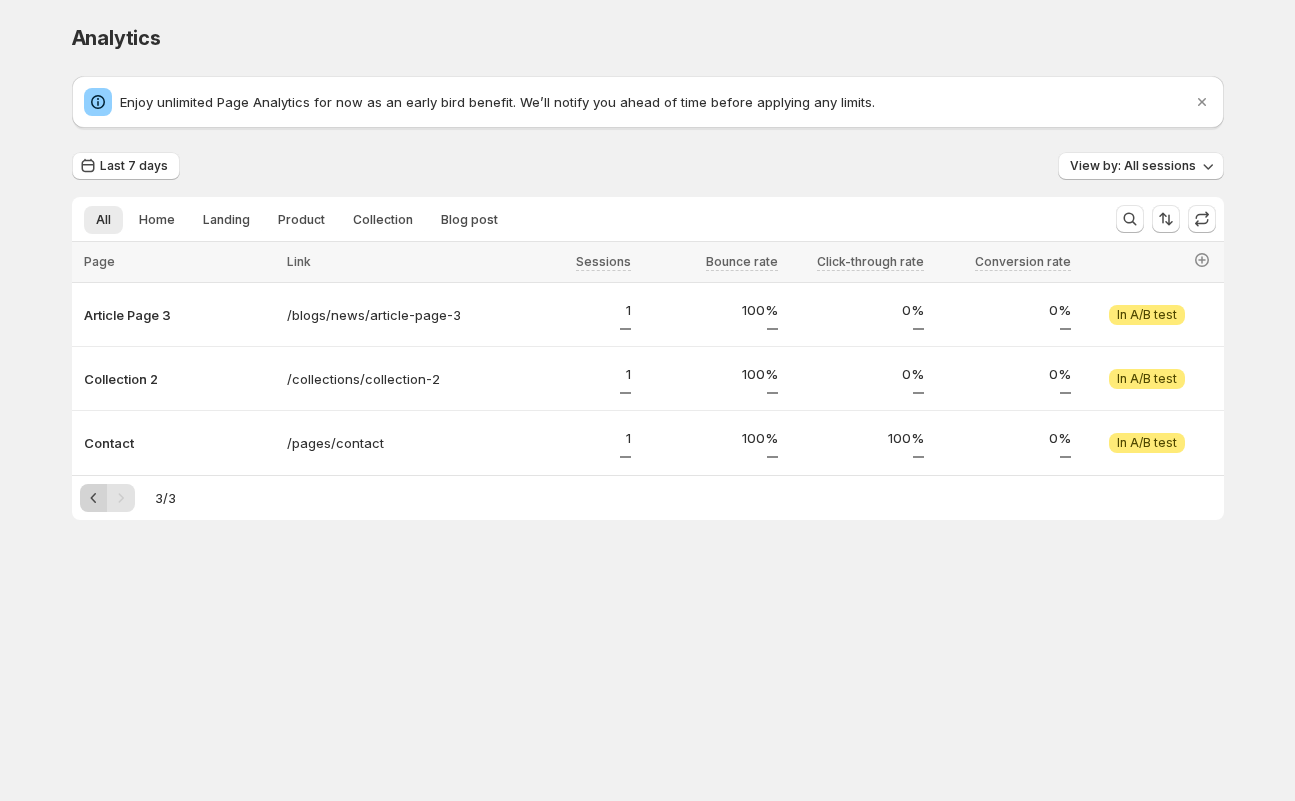 click 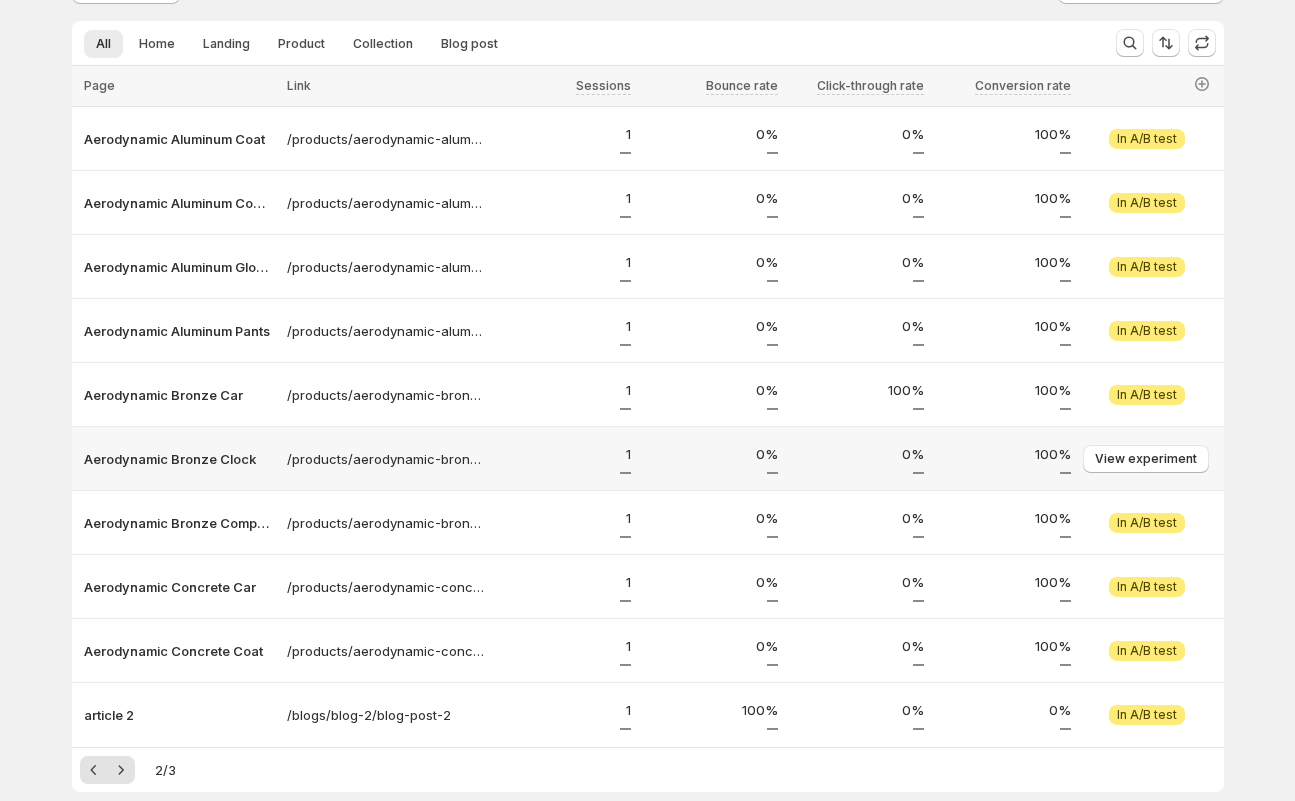 scroll, scrollTop: 275, scrollLeft: 0, axis: vertical 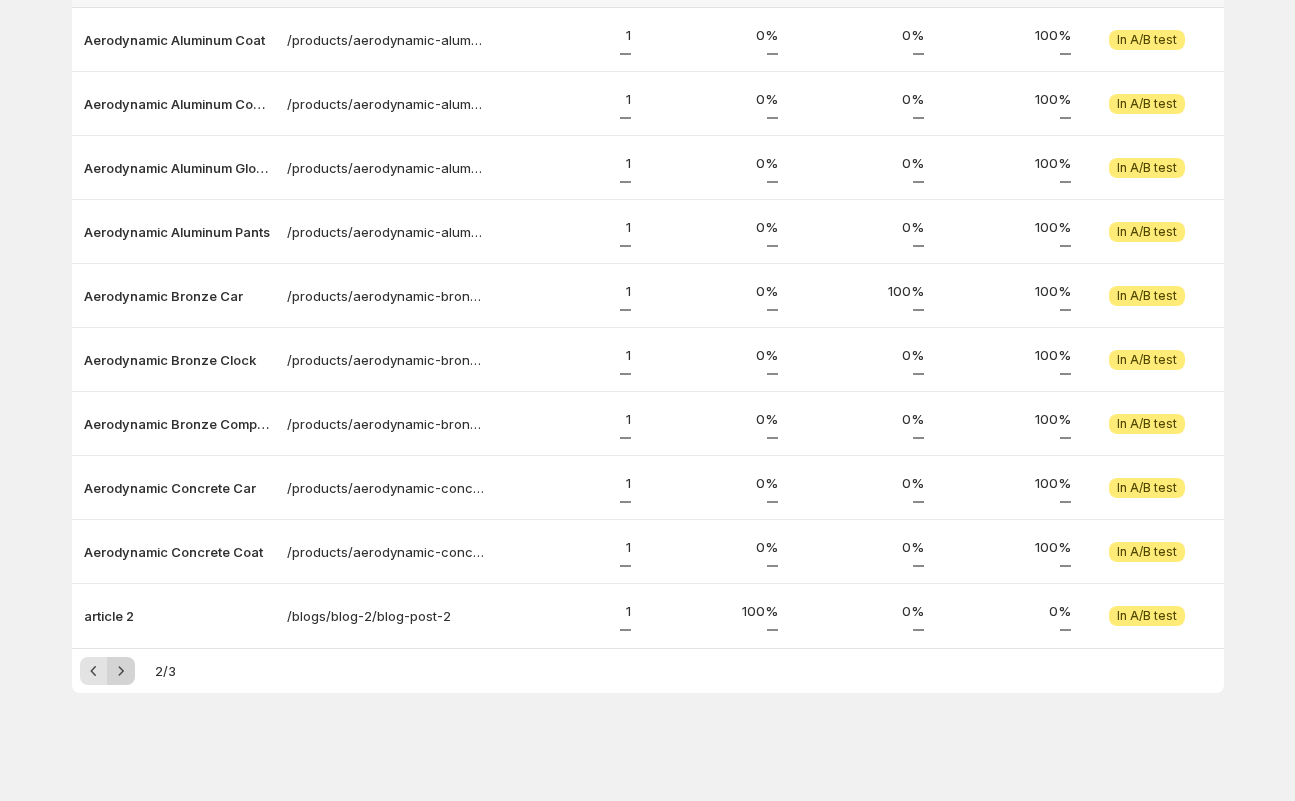 click 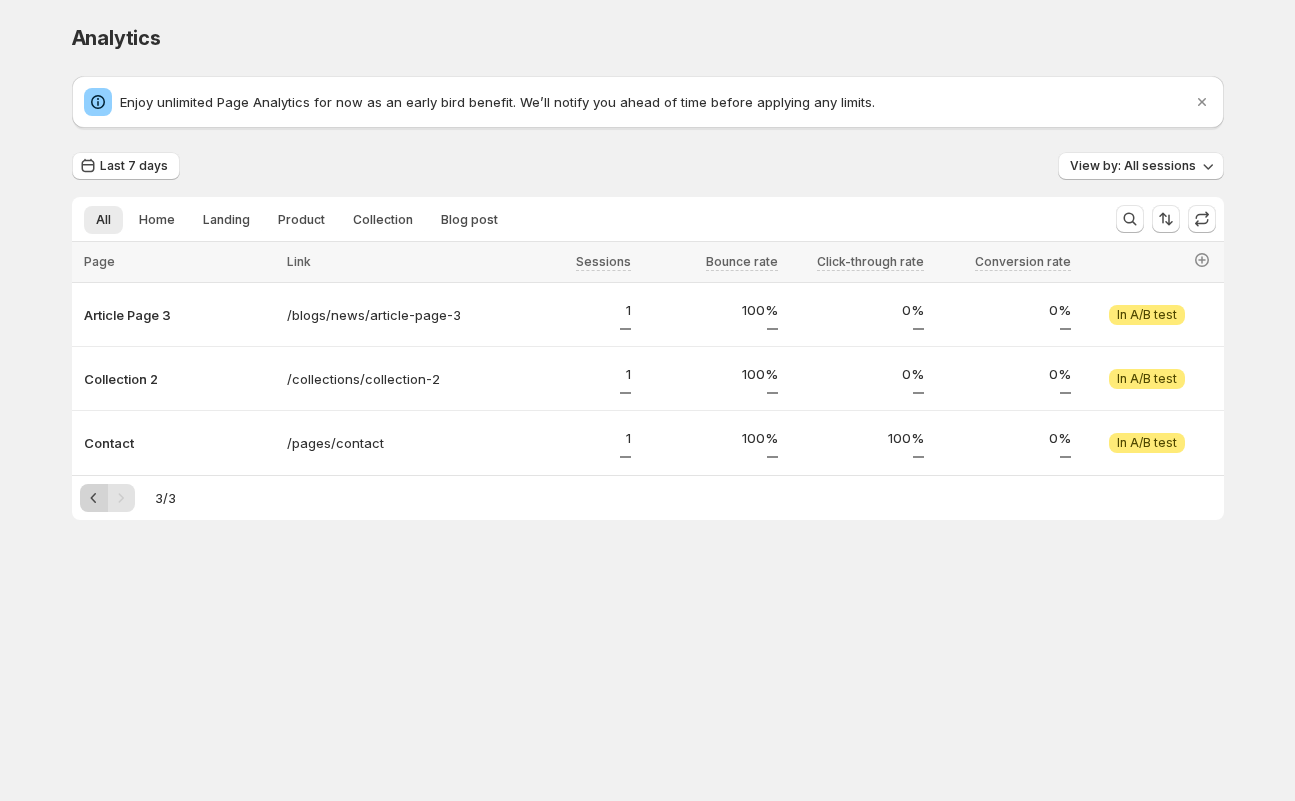click 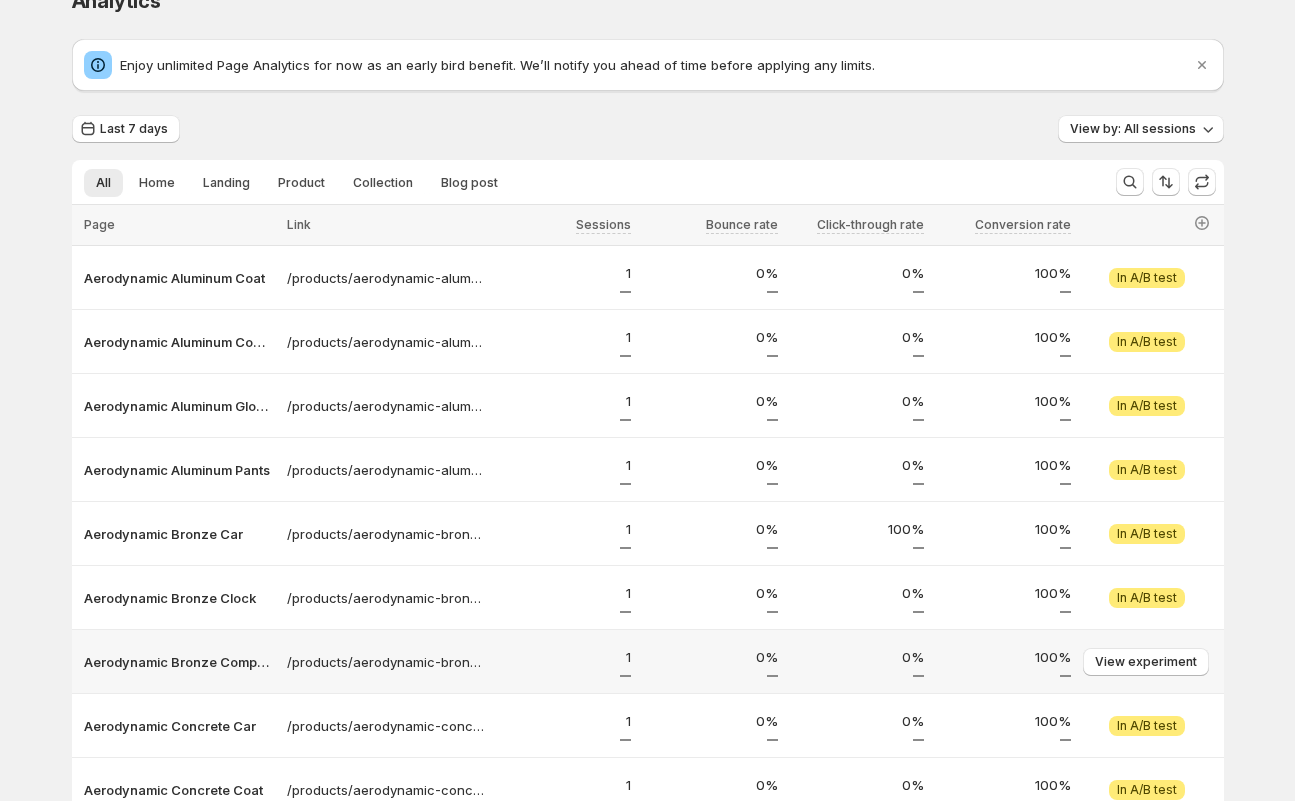 scroll, scrollTop: 0, scrollLeft: 0, axis: both 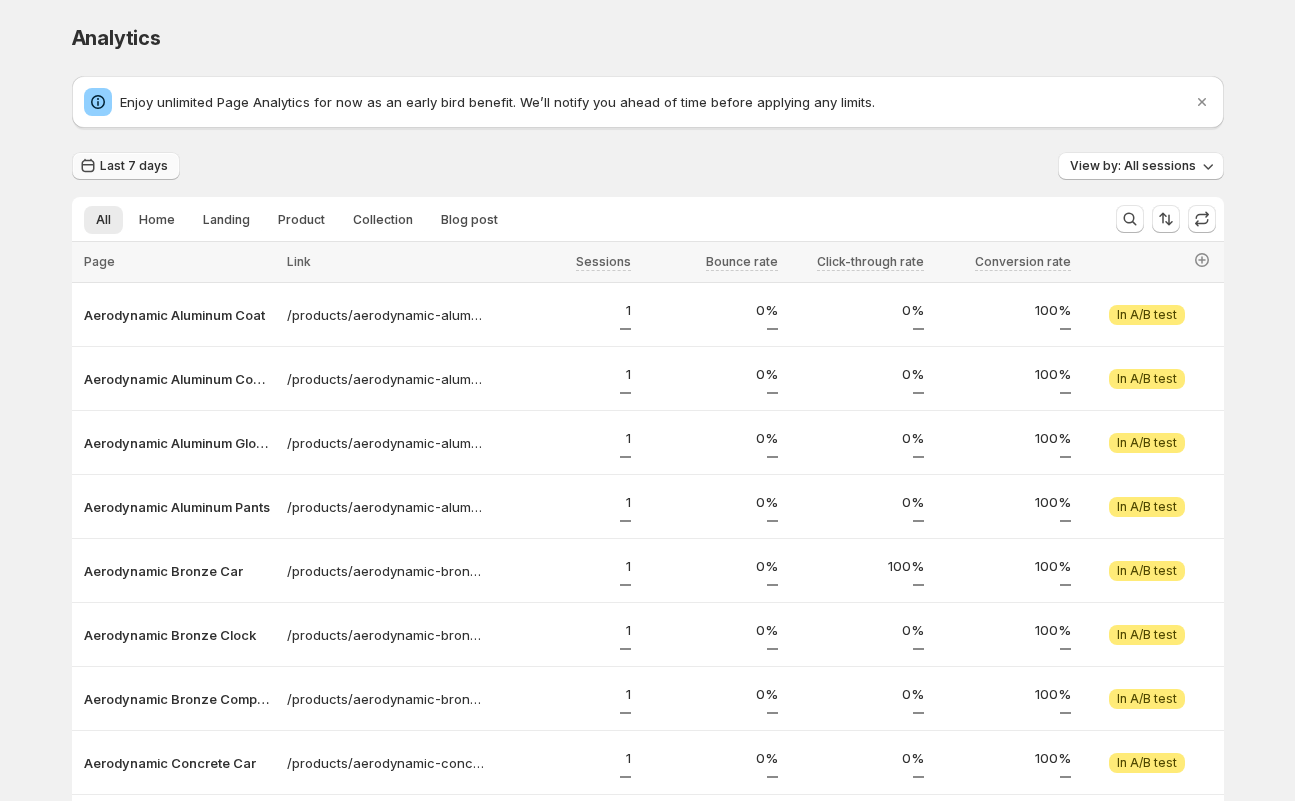 click on "Last 7 days" at bounding box center [134, 166] 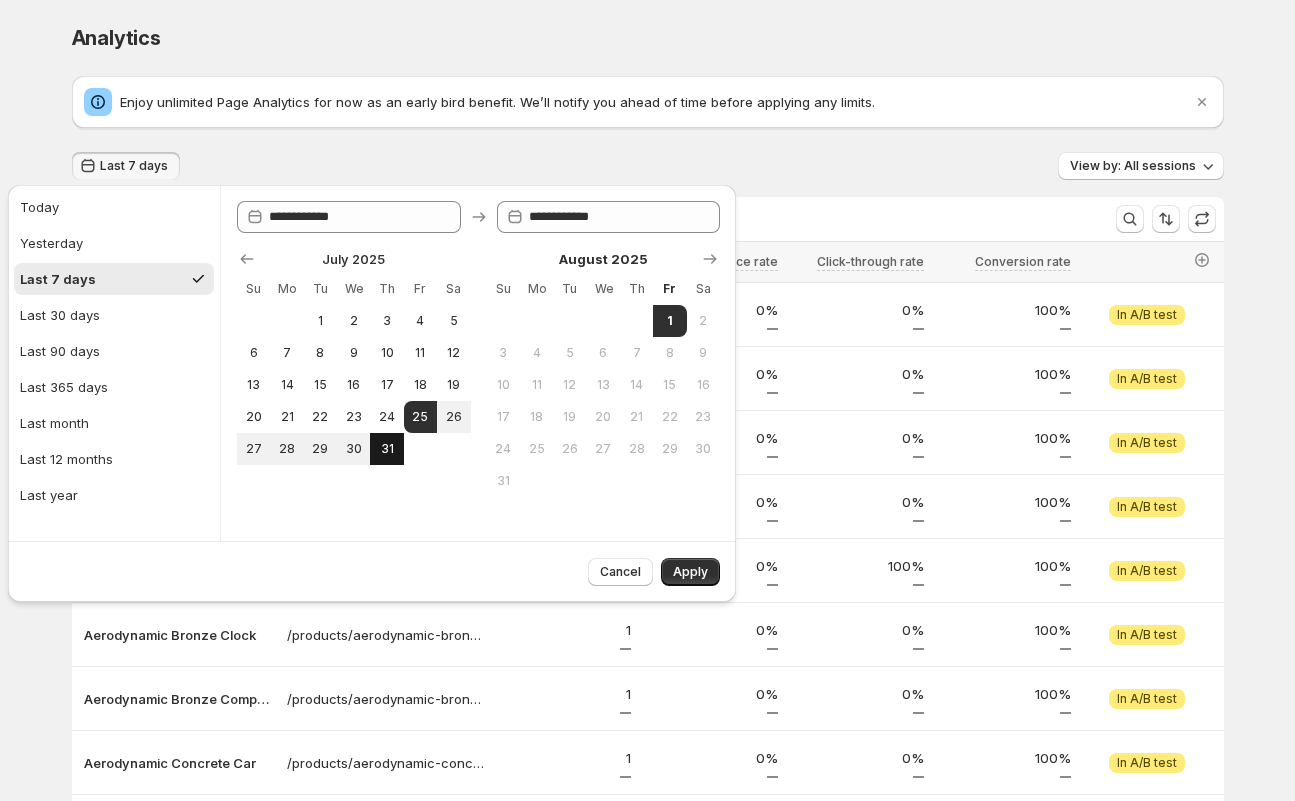 click on "31" at bounding box center [386, 449] 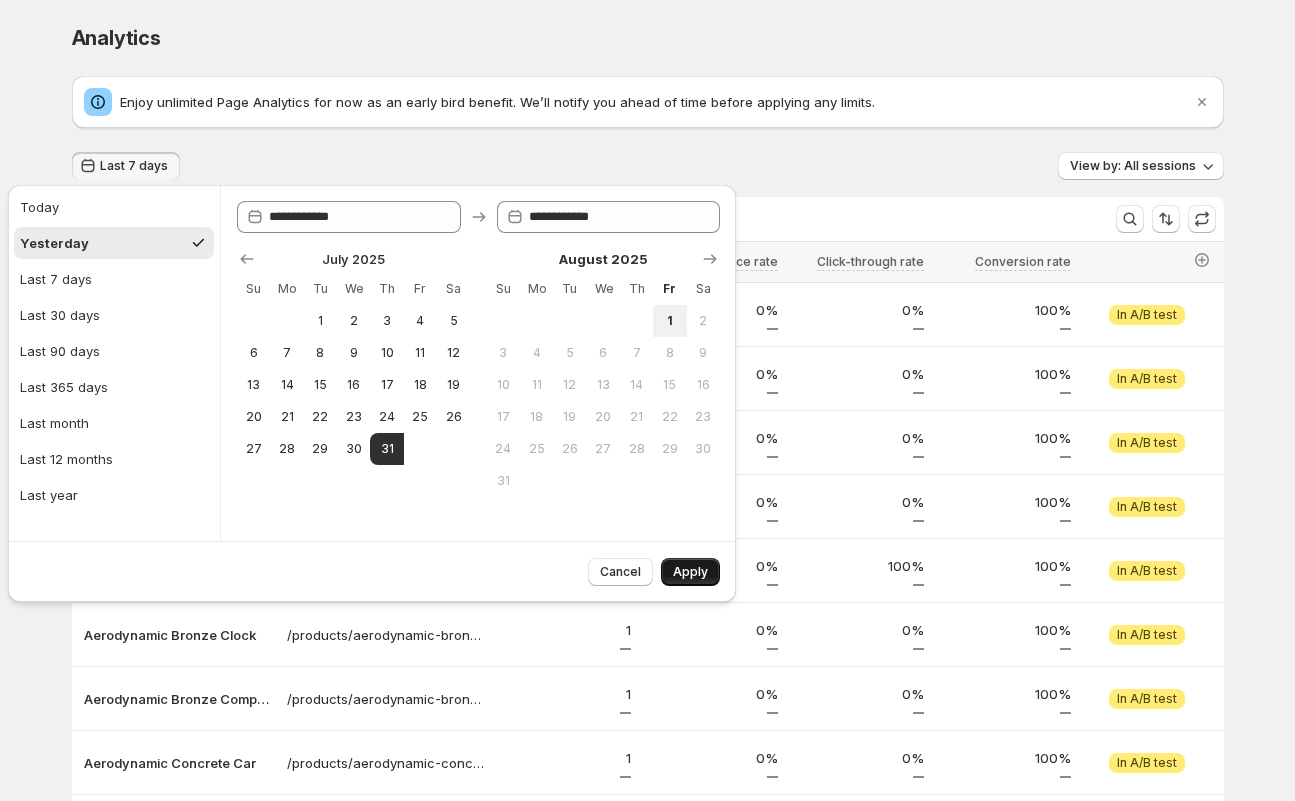 click on "Apply" at bounding box center (690, 572) 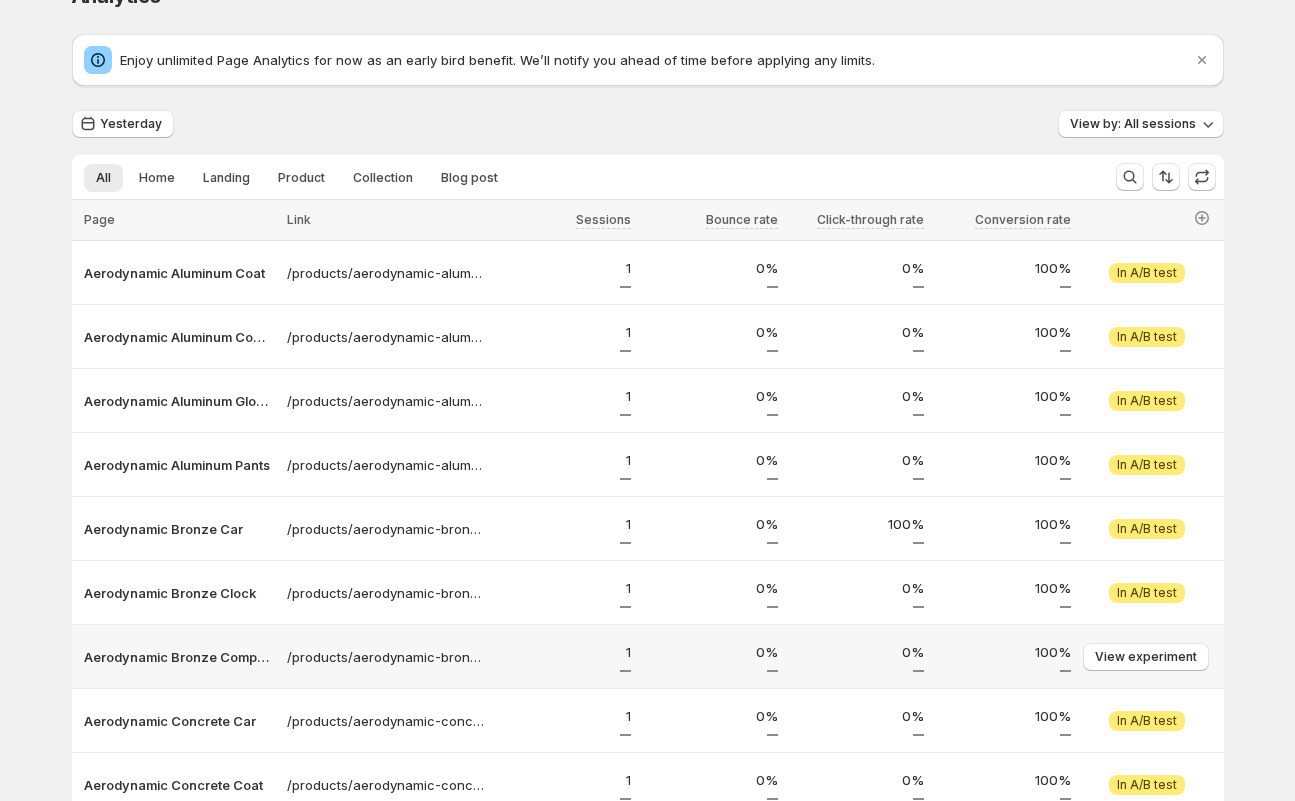 scroll, scrollTop: 0, scrollLeft: 0, axis: both 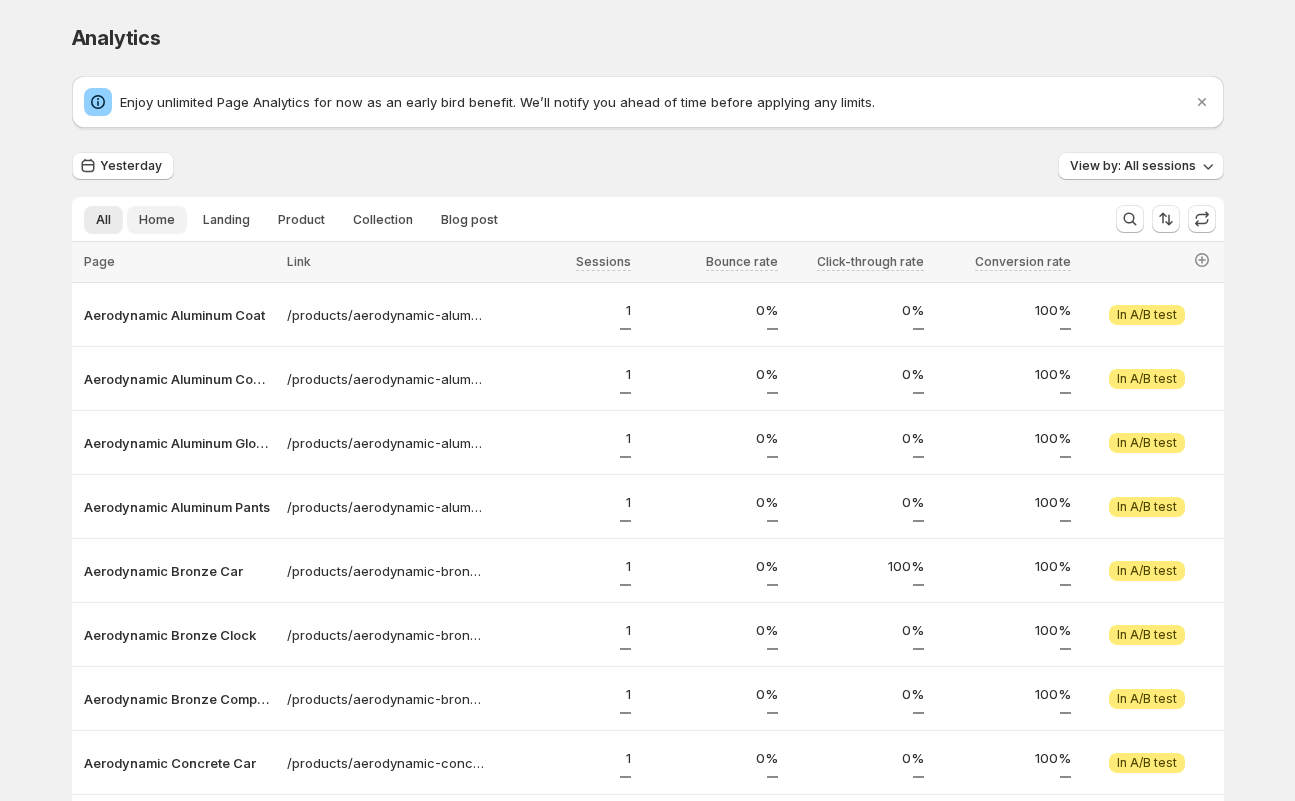 click on "Home" at bounding box center (157, 220) 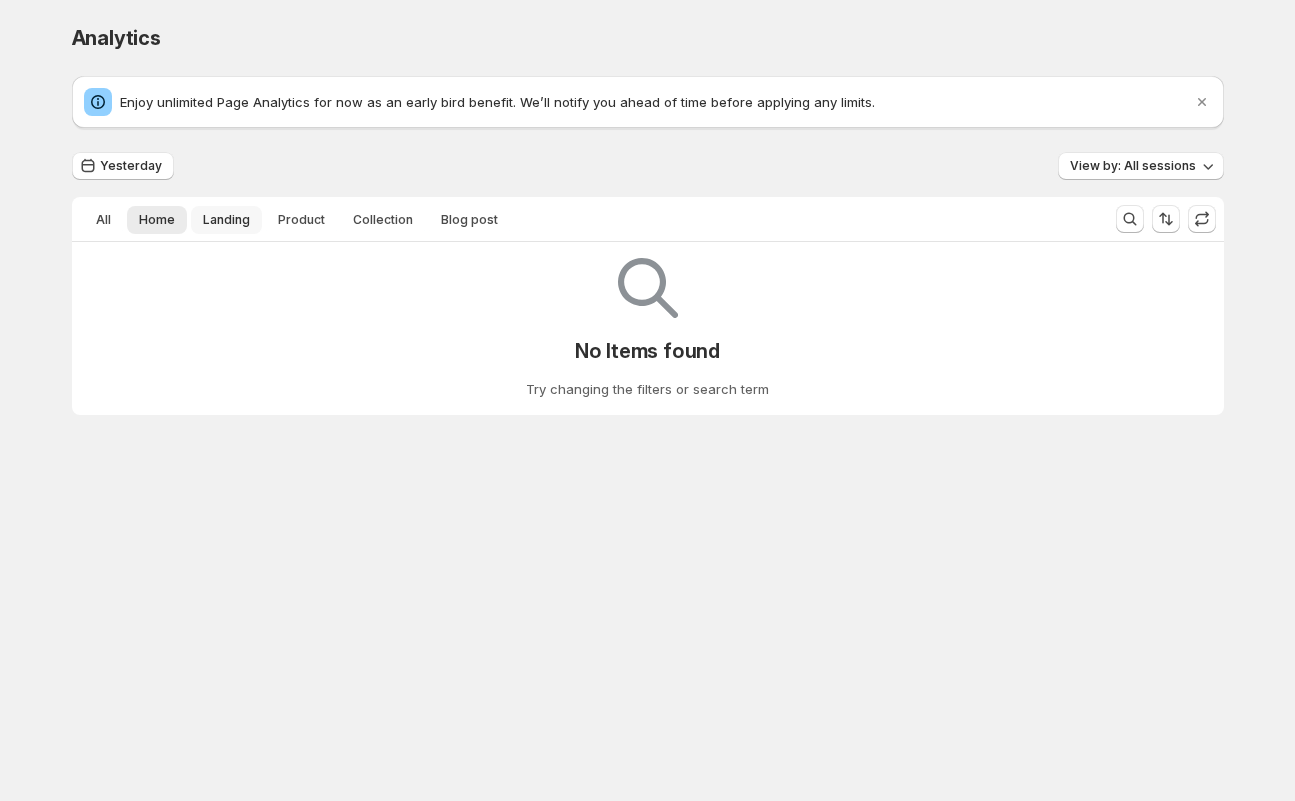 click on "Landing" at bounding box center (226, 220) 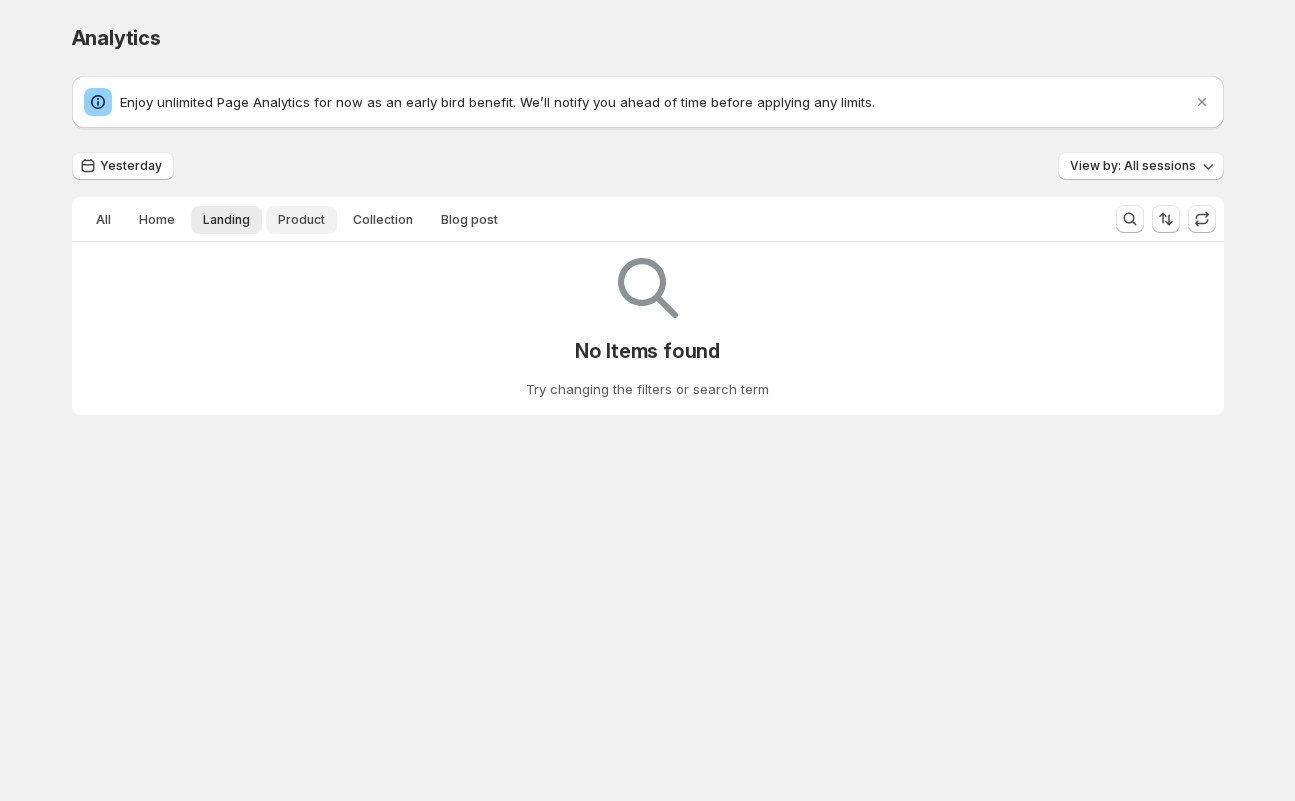 click on "Product" at bounding box center [301, 220] 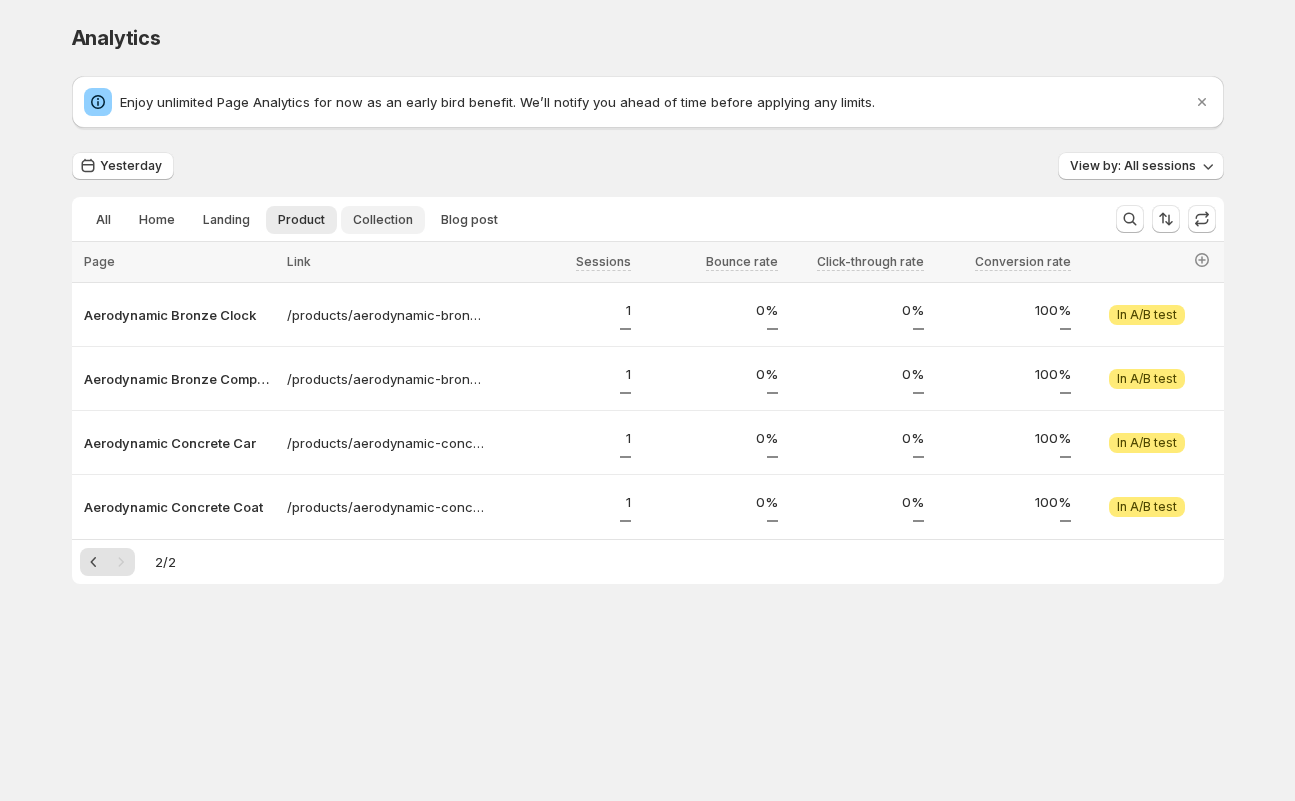 click on "Collection" at bounding box center [383, 220] 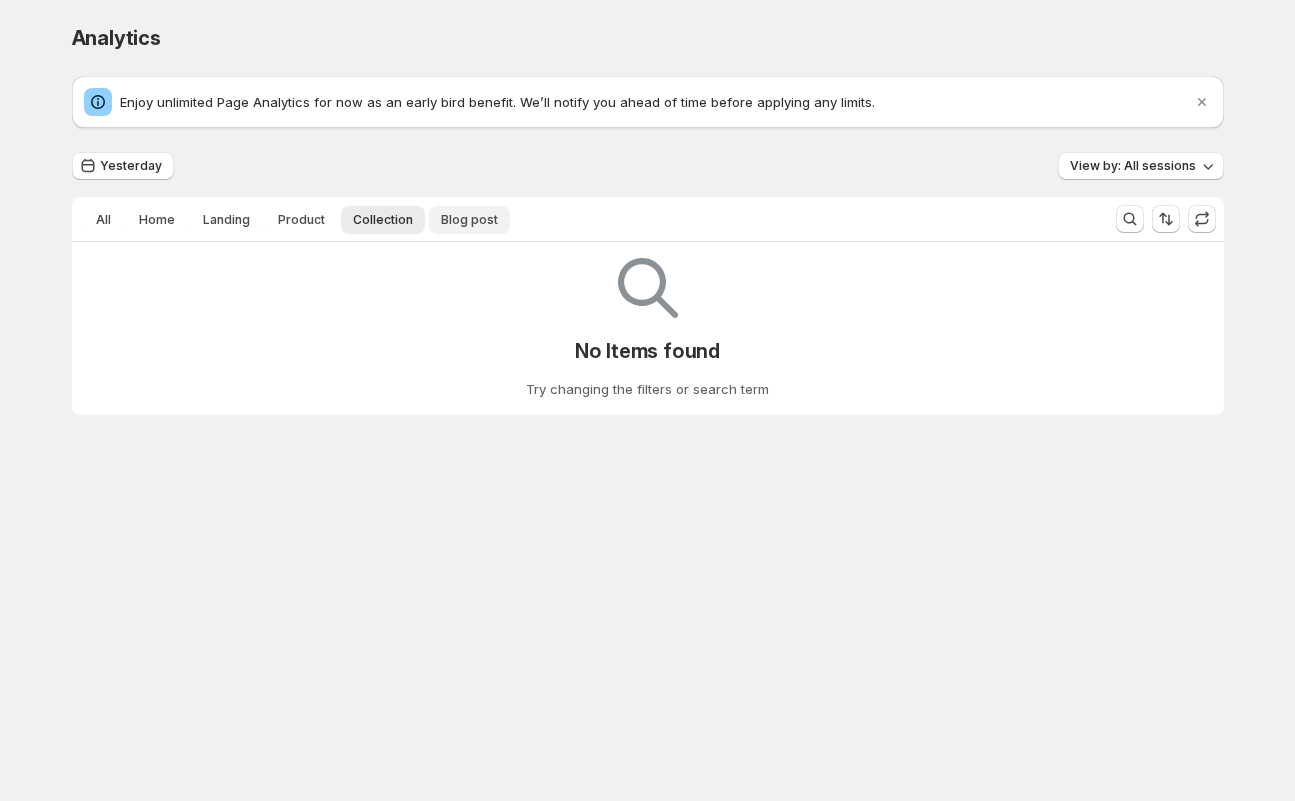 click on "Blog post" at bounding box center [469, 220] 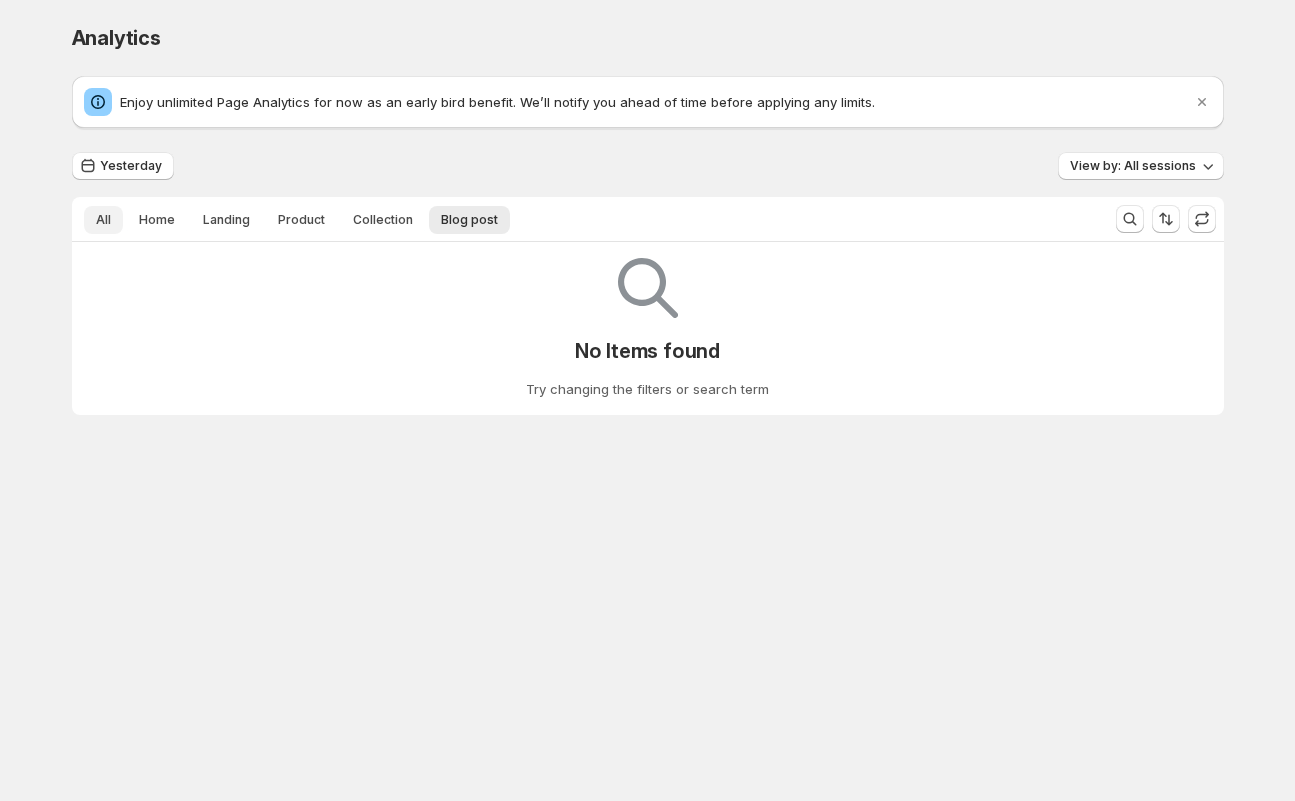 click on "All" at bounding box center (103, 220) 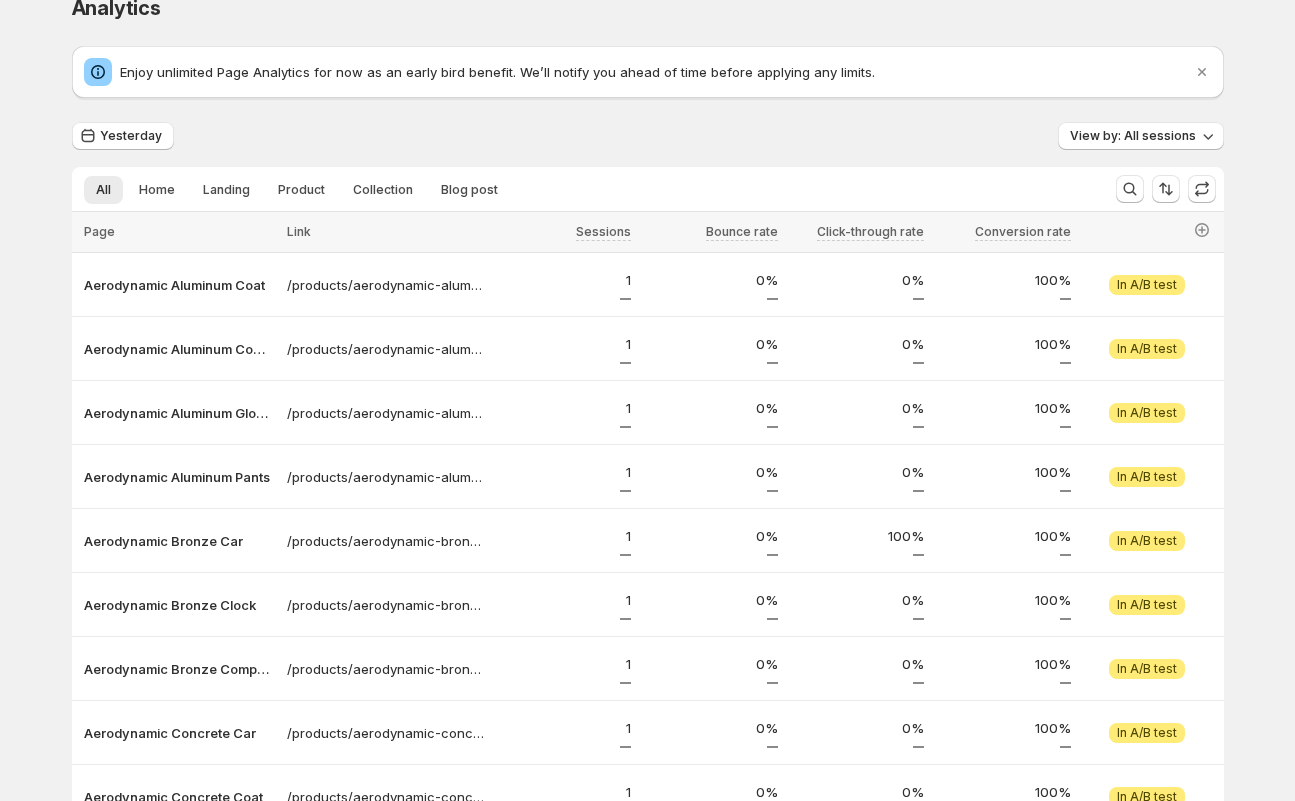 scroll, scrollTop: 0, scrollLeft: 0, axis: both 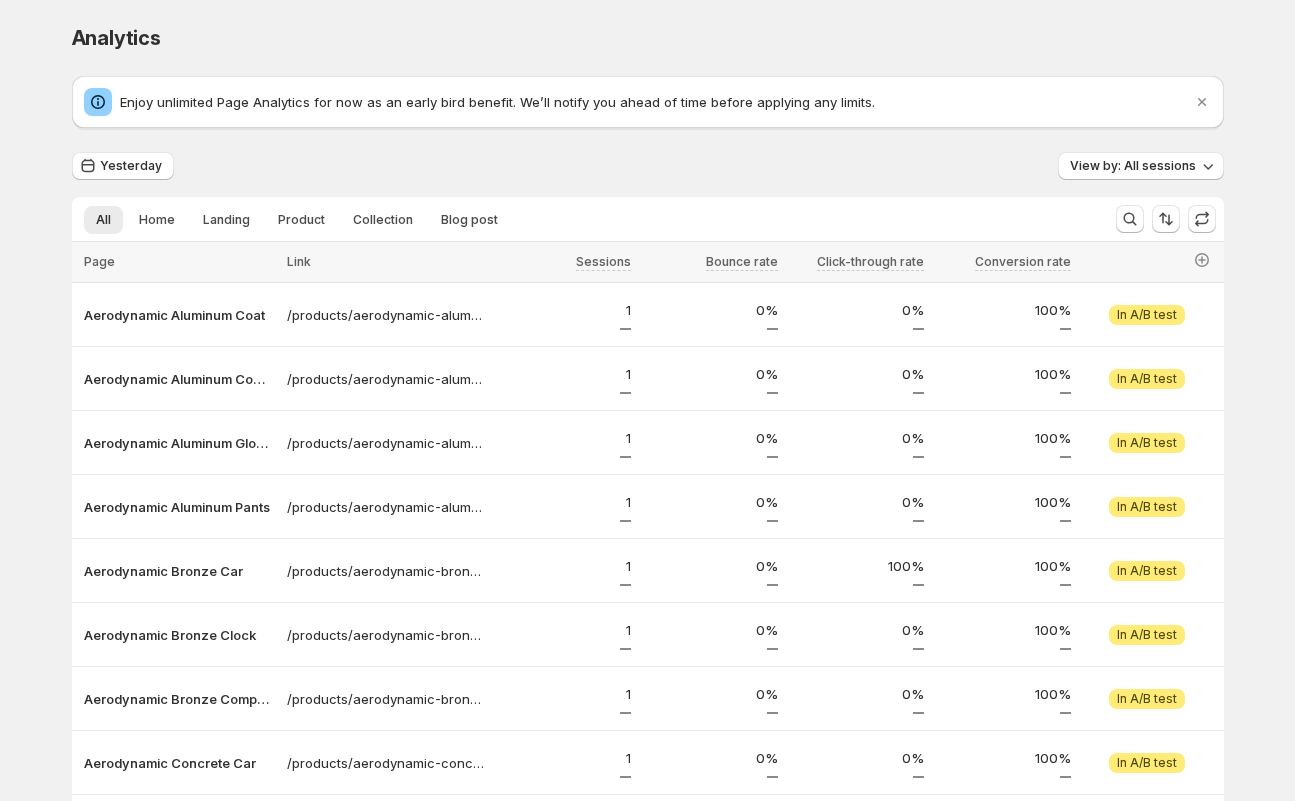 click on "Analytics. This page is ready Analytics" at bounding box center [648, 38] 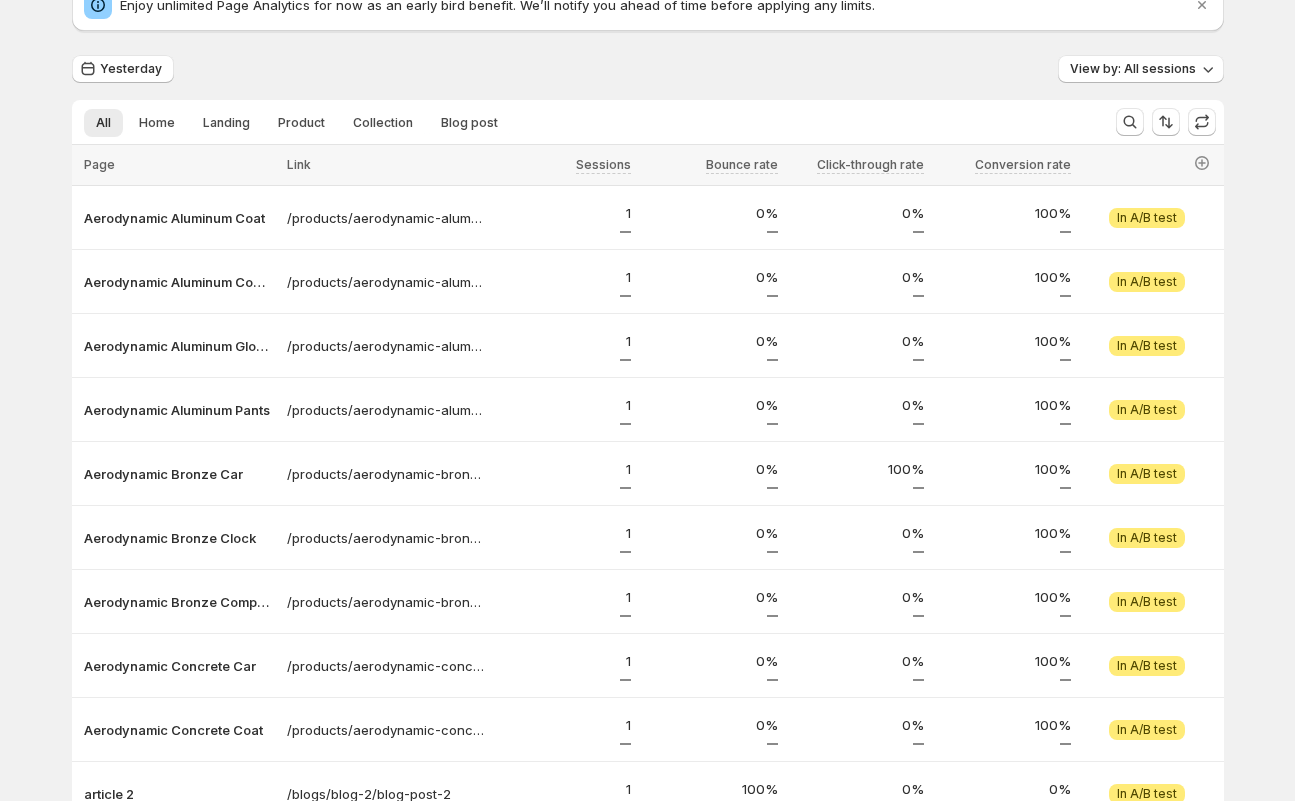 scroll, scrollTop: 101, scrollLeft: 0, axis: vertical 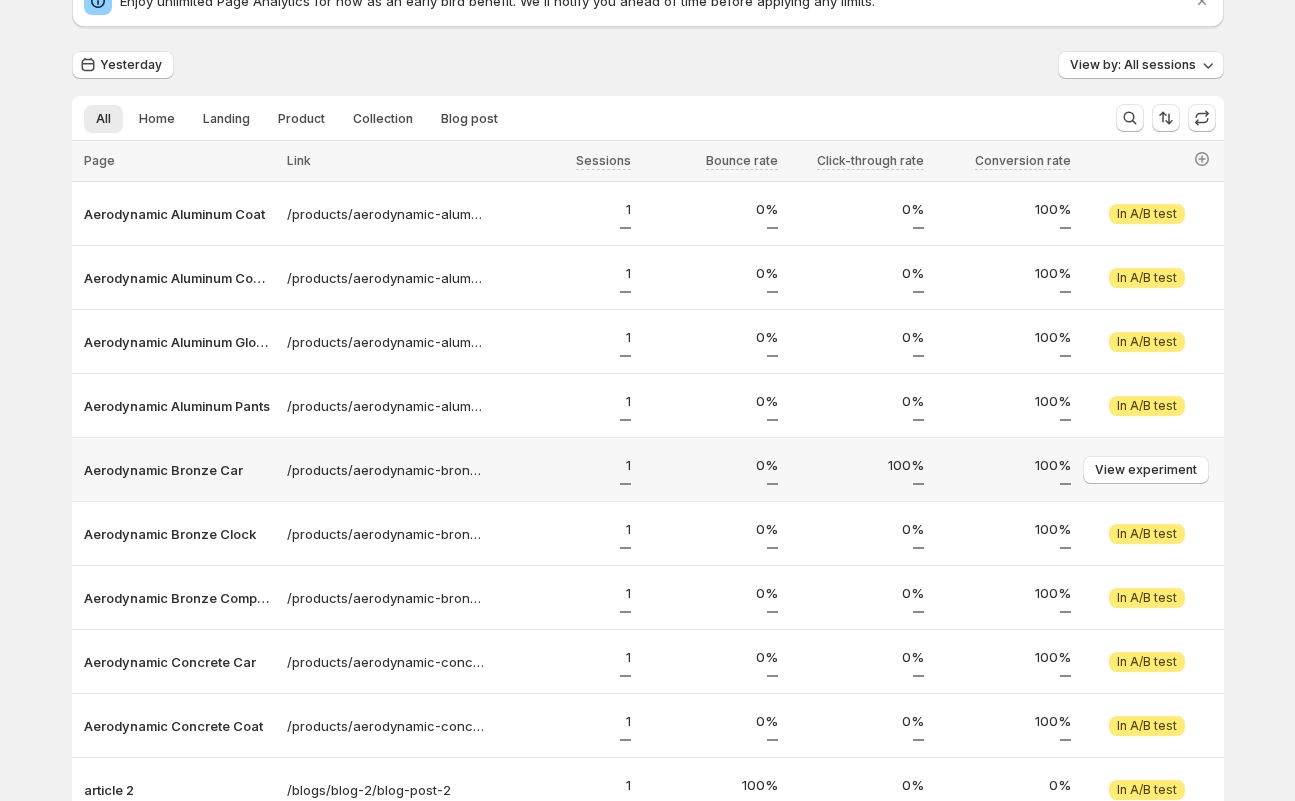 click on "Aerodynamic Bronze Car" at bounding box center [179, 470] 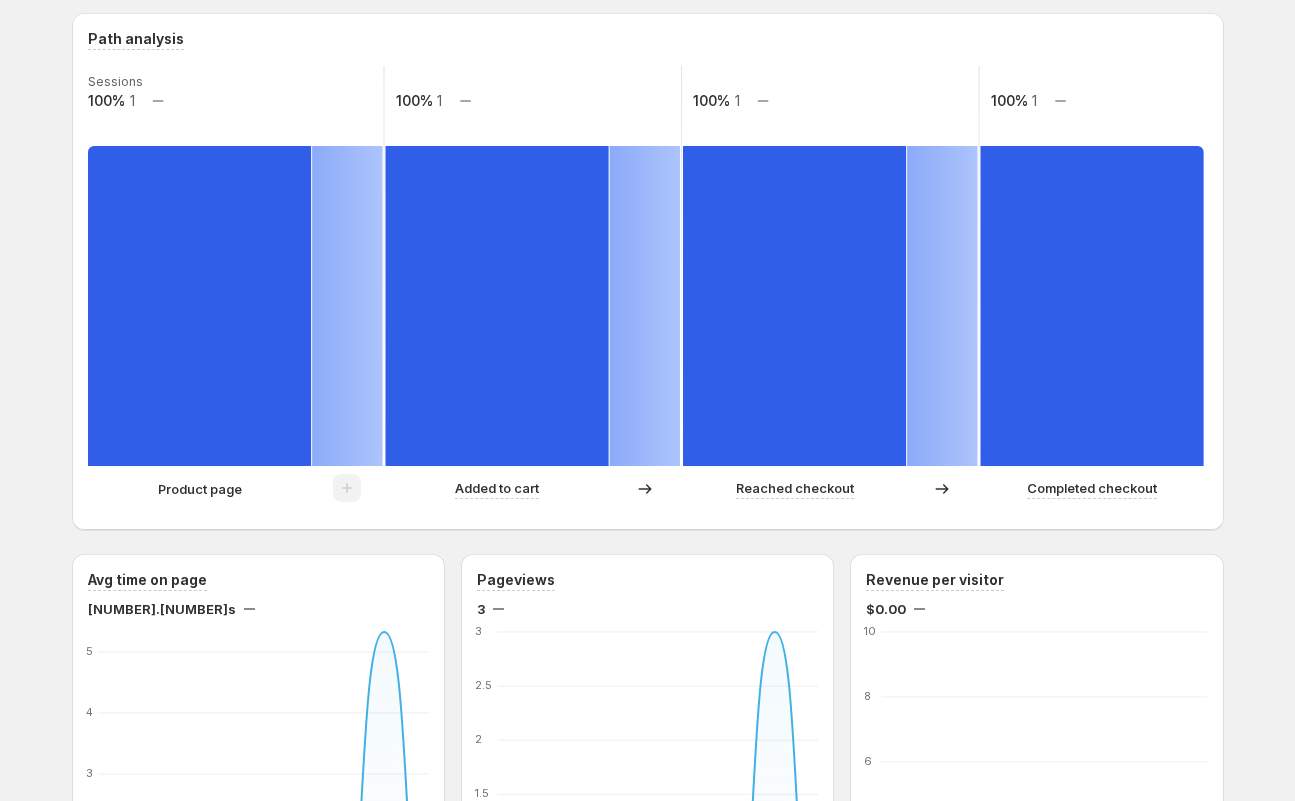 scroll, scrollTop: 639, scrollLeft: 0, axis: vertical 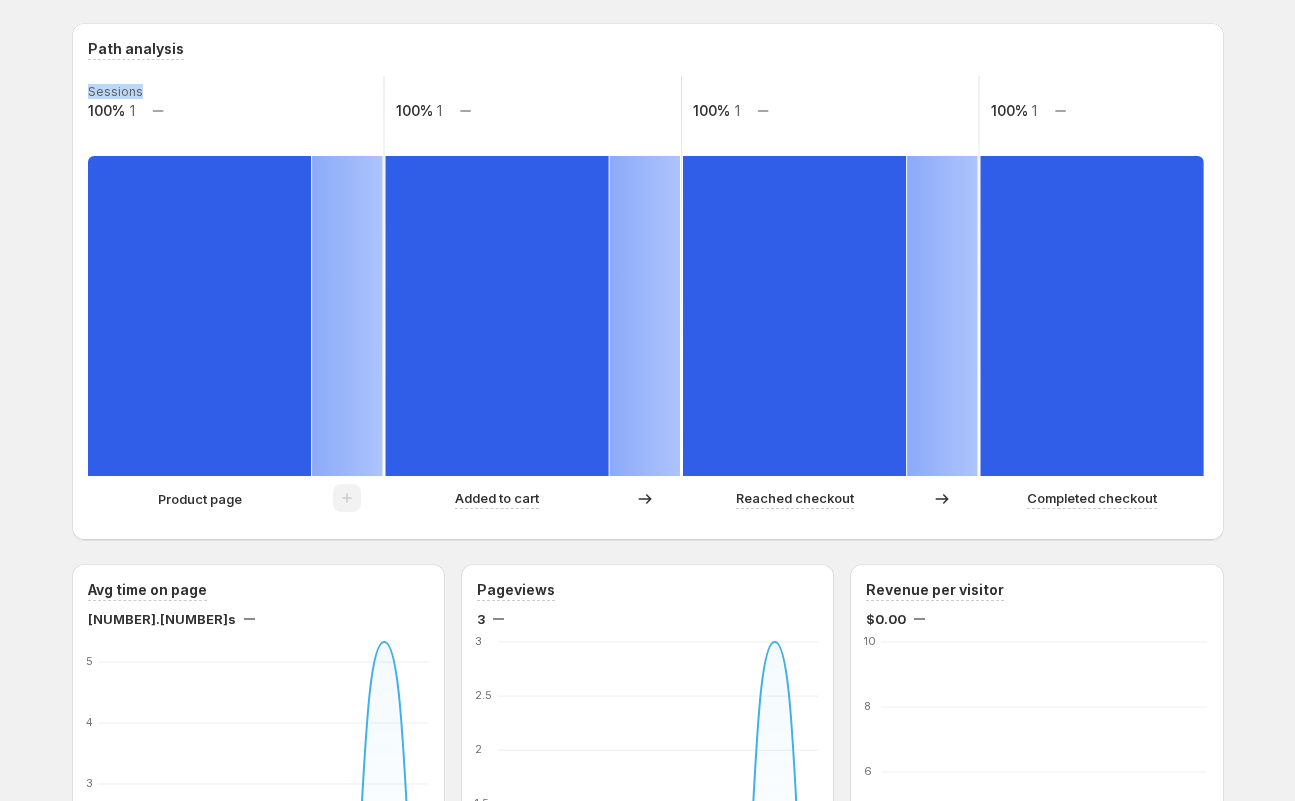 drag, startPoint x: 90, startPoint y: 110, endPoint x: 172, endPoint y: 112, distance: 82.02438 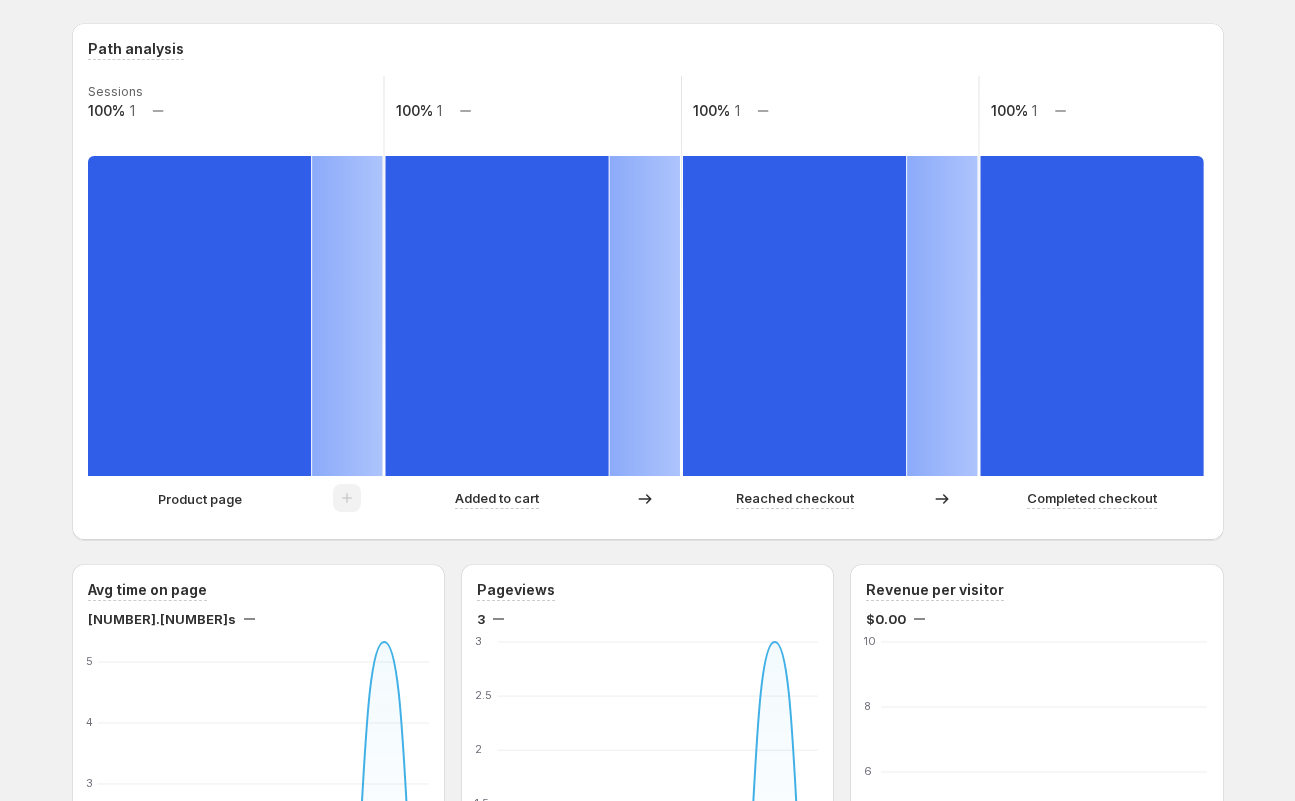 click on "100%" 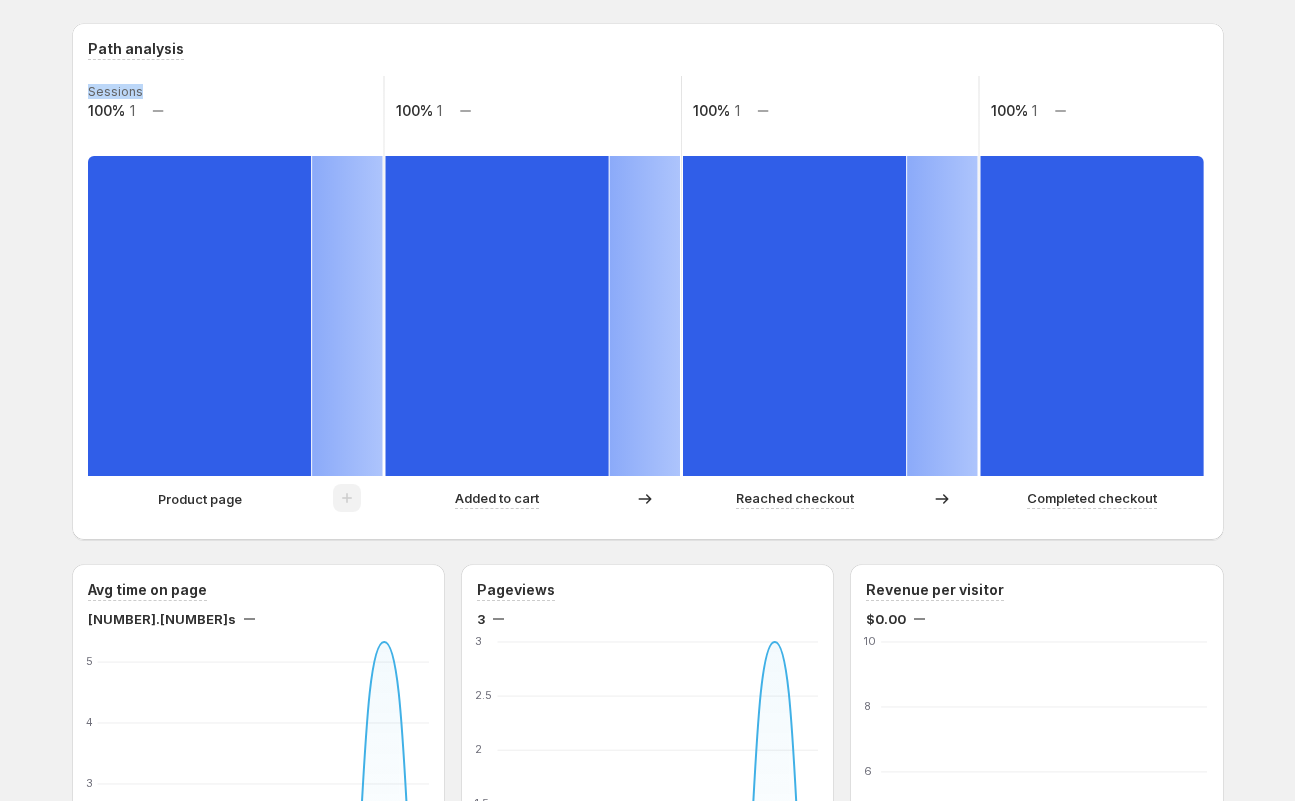 drag, startPoint x: 89, startPoint y: 111, endPoint x: 154, endPoint y: 114, distance: 65.06919 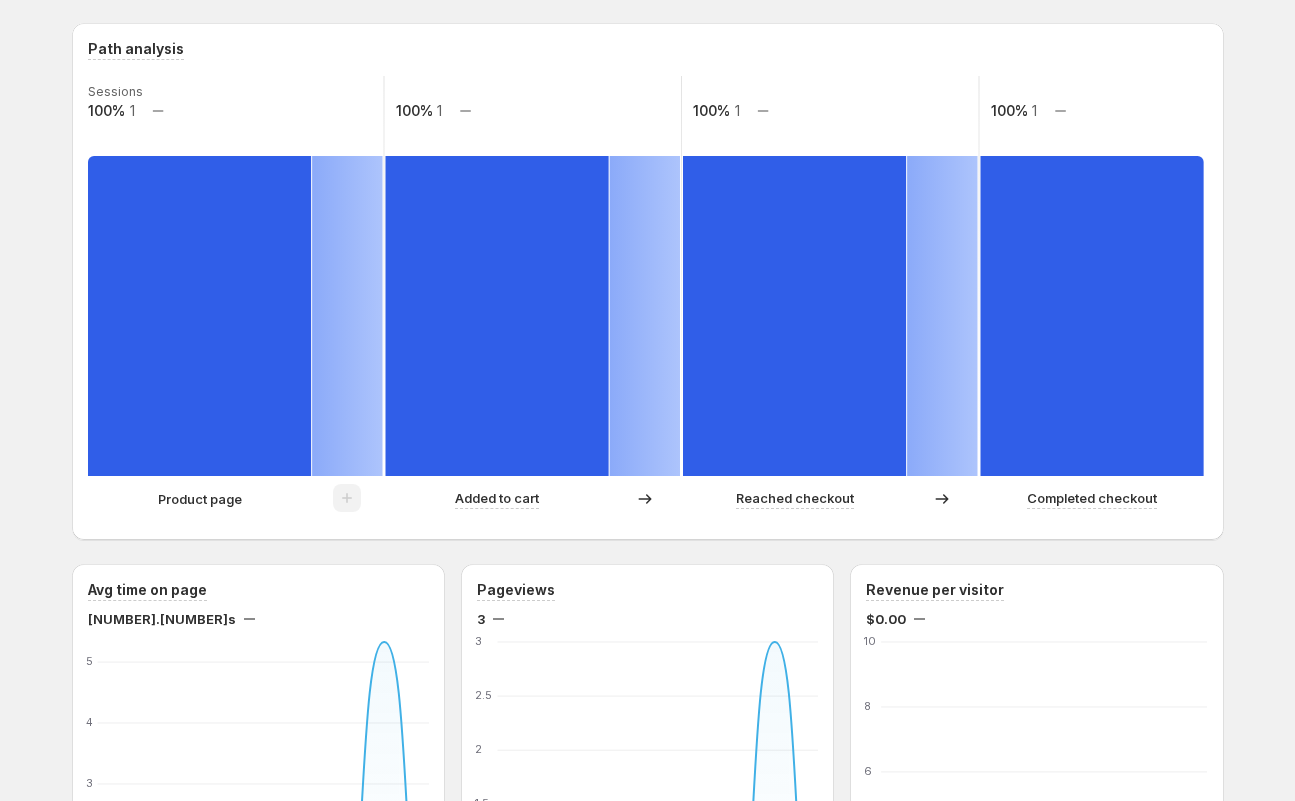 click 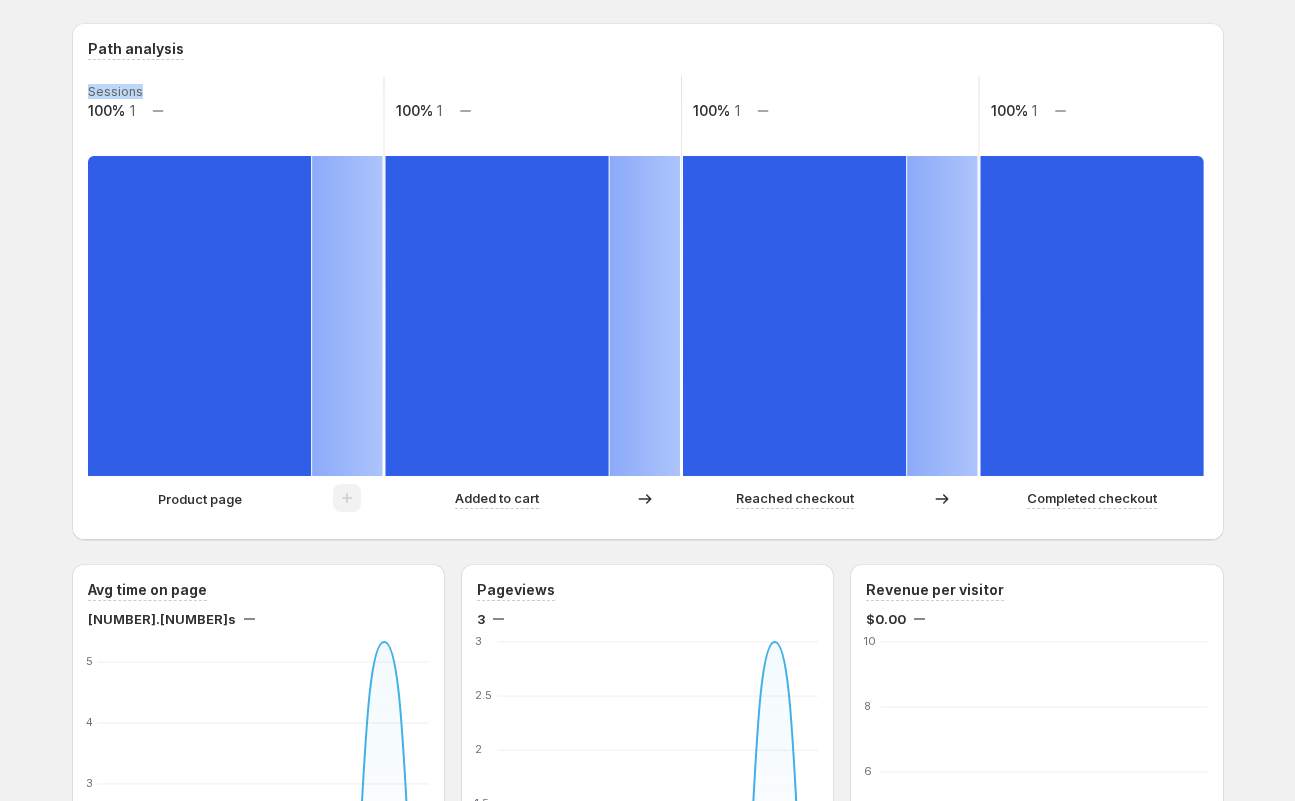drag, startPoint x: 84, startPoint y: 105, endPoint x: 140, endPoint y: 125, distance: 59.464275 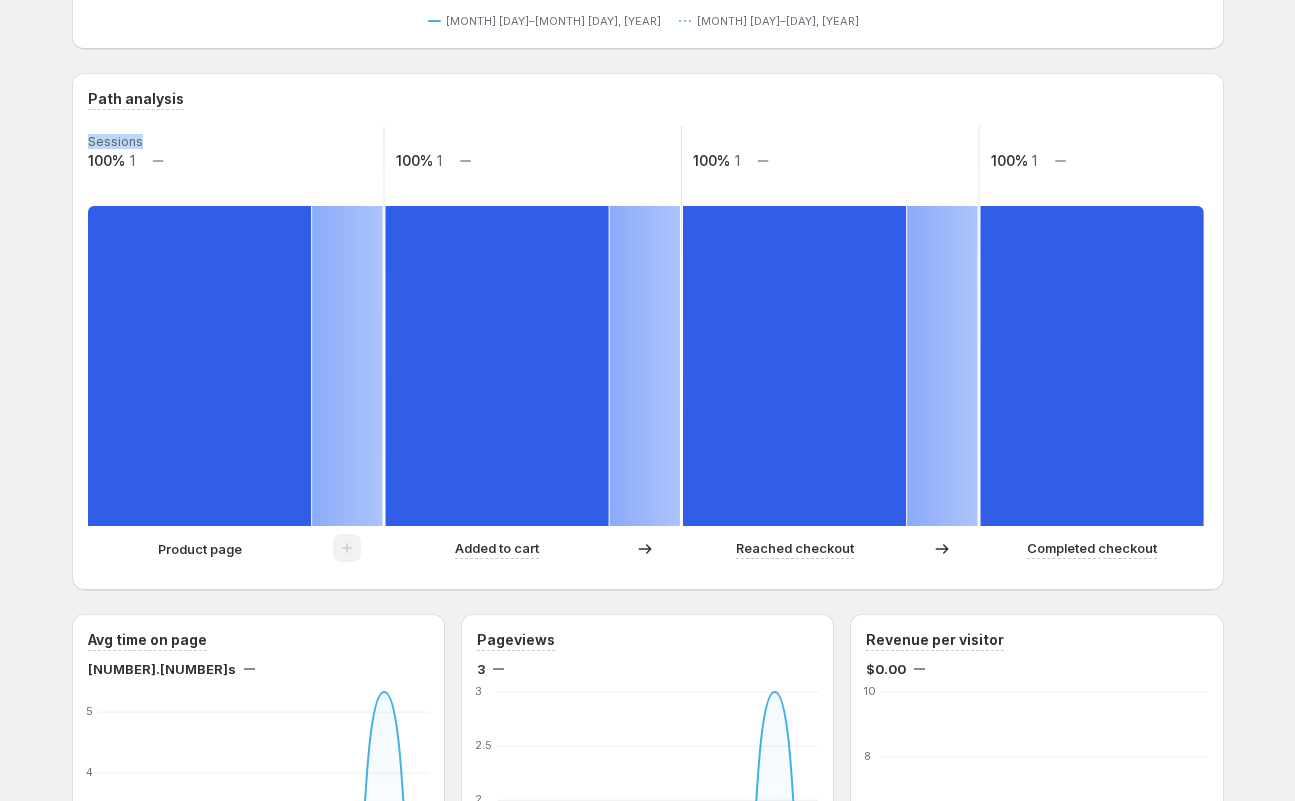 scroll, scrollTop: 435, scrollLeft: 0, axis: vertical 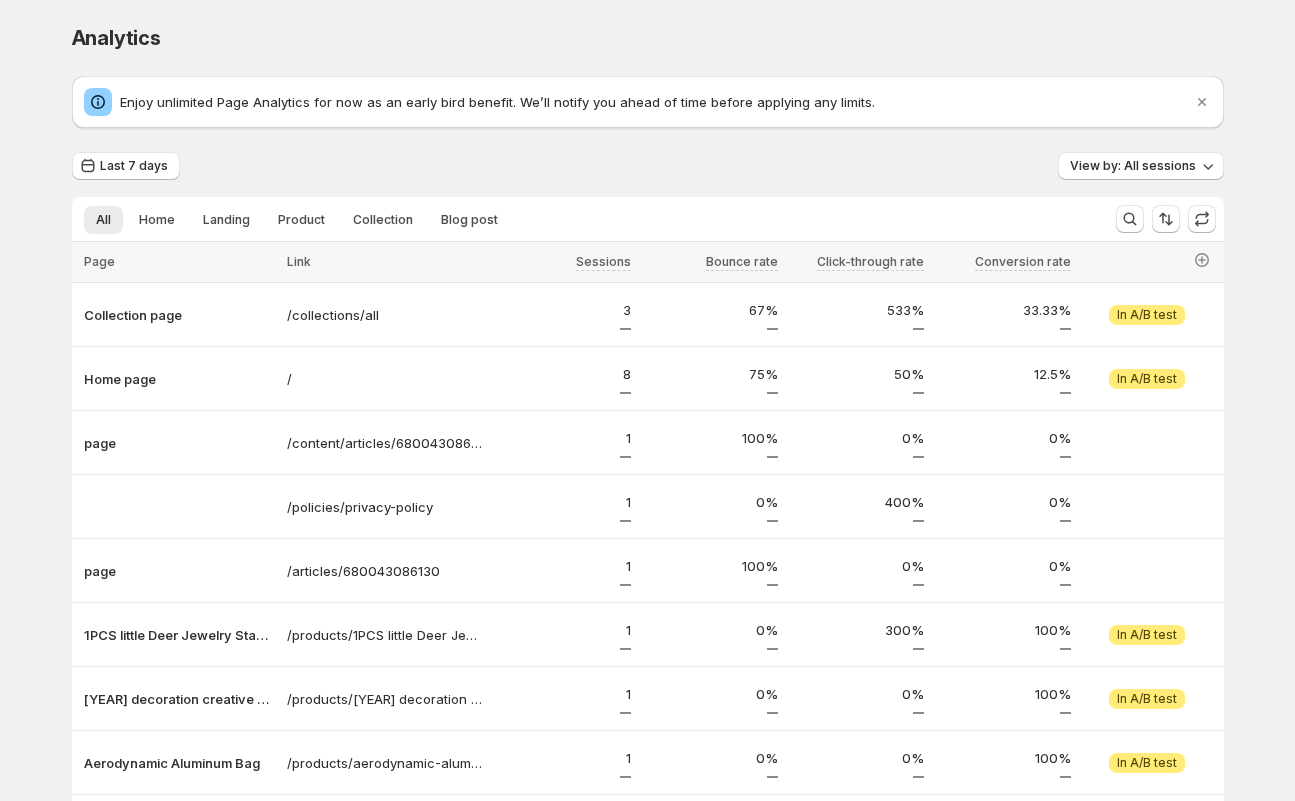 click on "Analytics. This page is ready Analytics Enjoy unlimited Page Analytics for now as an early bird benefit. We’ll notify you ahead of time before applying any limits. Last 7 days View by: All sessions All Home Landing Product Collection Blog post More views All Home Landing Product Collection Blog post More views Page Link Sessions Bounce rate Click-through rate Conversion rate Select all 10 Items 0 selected Page Link Sessions Bounce rate Click-through rate Conversion rate Collection page /collections/all 3 67% 533% 33.33% View experiment Attention In A/B test Home page / 8 75% 50% 12.5% View experiment Attention In A/B test  page /content/articles/680043086130 1 100% 0% 0% /policies/privacy-policy 1 0% 400% 0%  page /articles/680043086130 1 100% 0% 0% 1PCS little Deer Jewelry Stand Display Jewelry Tray Tree Earring Holder Necklace Ring Pendant Bracelet Display Storage Racks /products/1pcs-little-deer-jewelry-stand-display-jewelry-tray-tree-earring-holder-necklace-ring-pendant-bracelet-display-storage-racks 1" at bounding box center (647, 538) 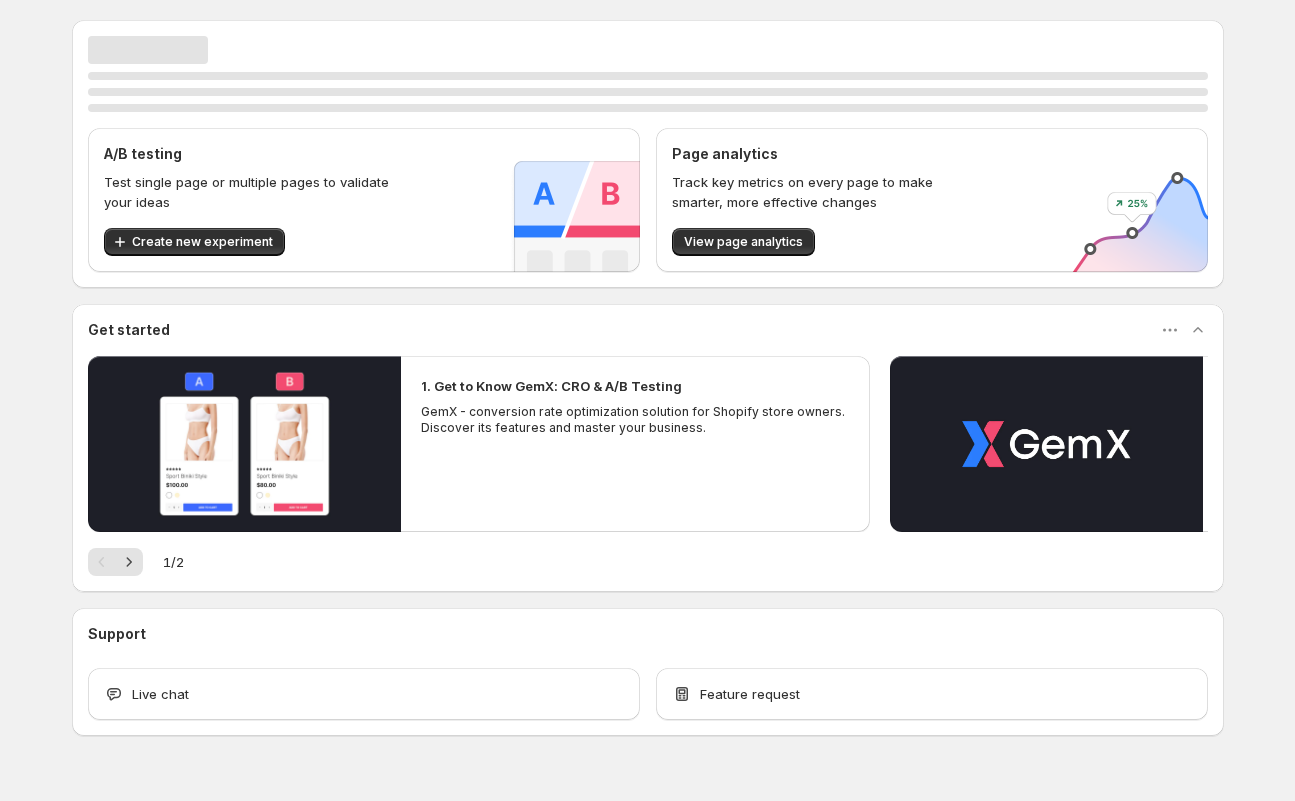 scroll, scrollTop: 0, scrollLeft: 0, axis: both 